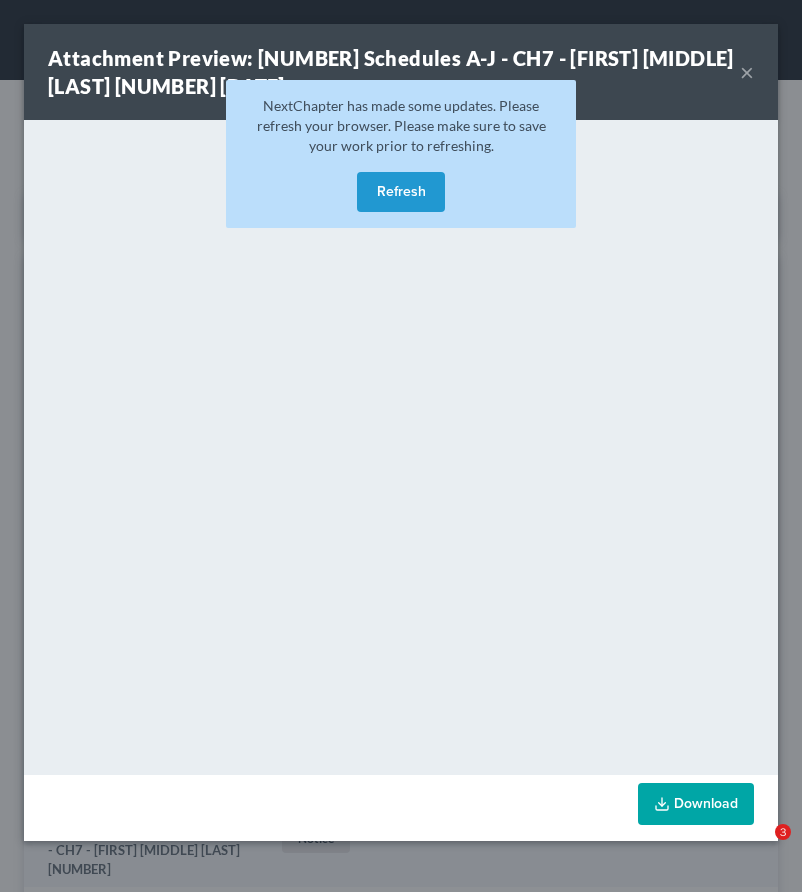 scroll, scrollTop: 944, scrollLeft: 0, axis: vertical 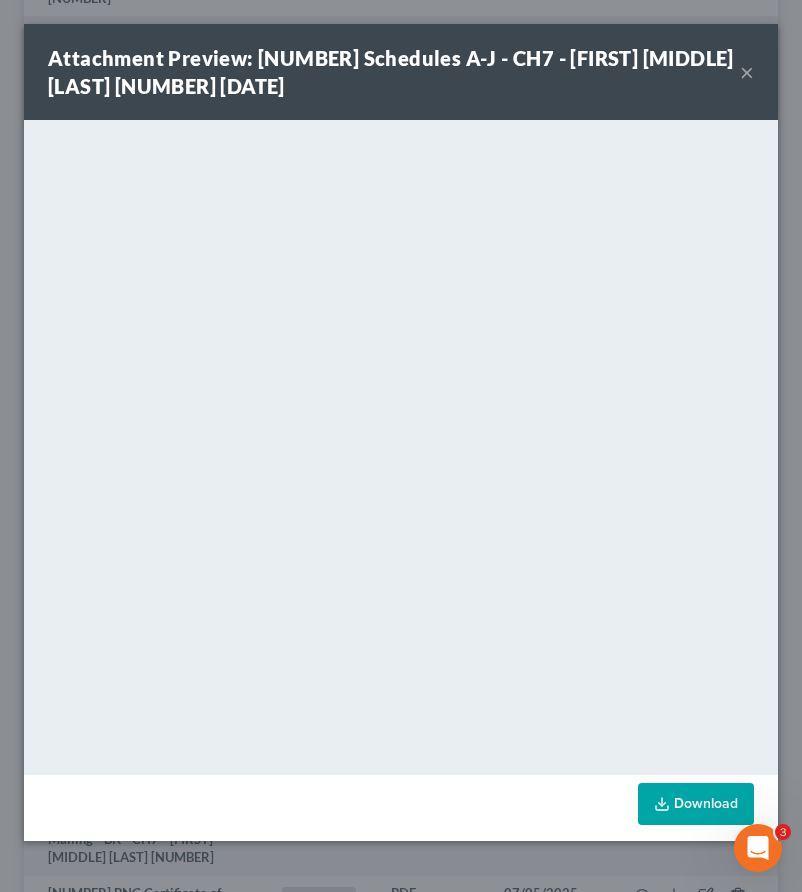 click on "×" at bounding box center (747, 72) 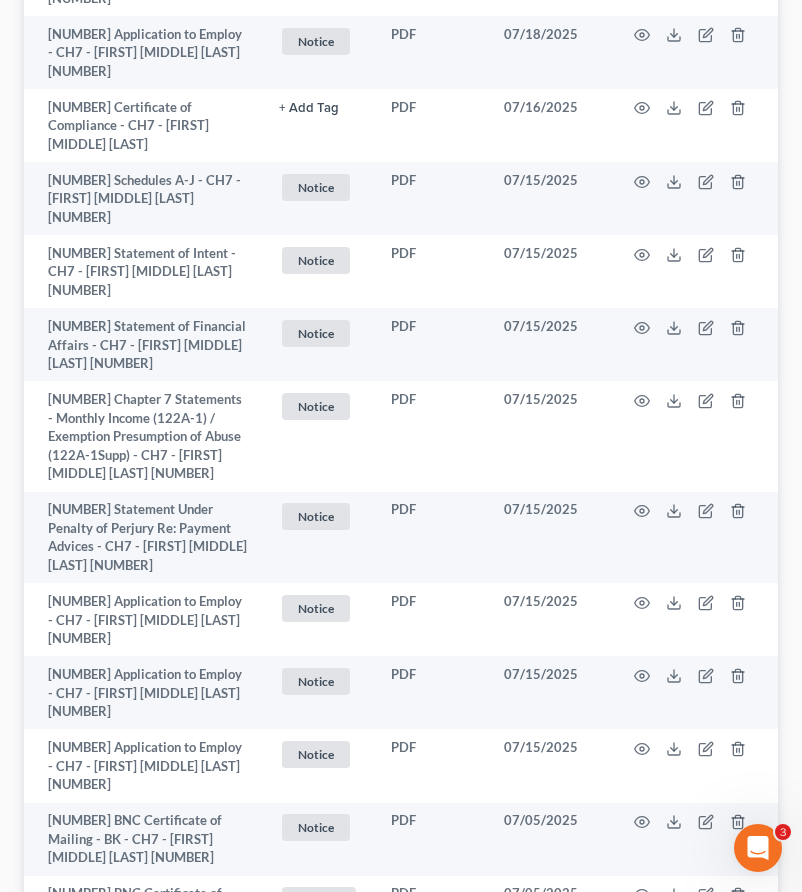 scroll, scrollTop: 0, scrollLeft: 0, axis: both 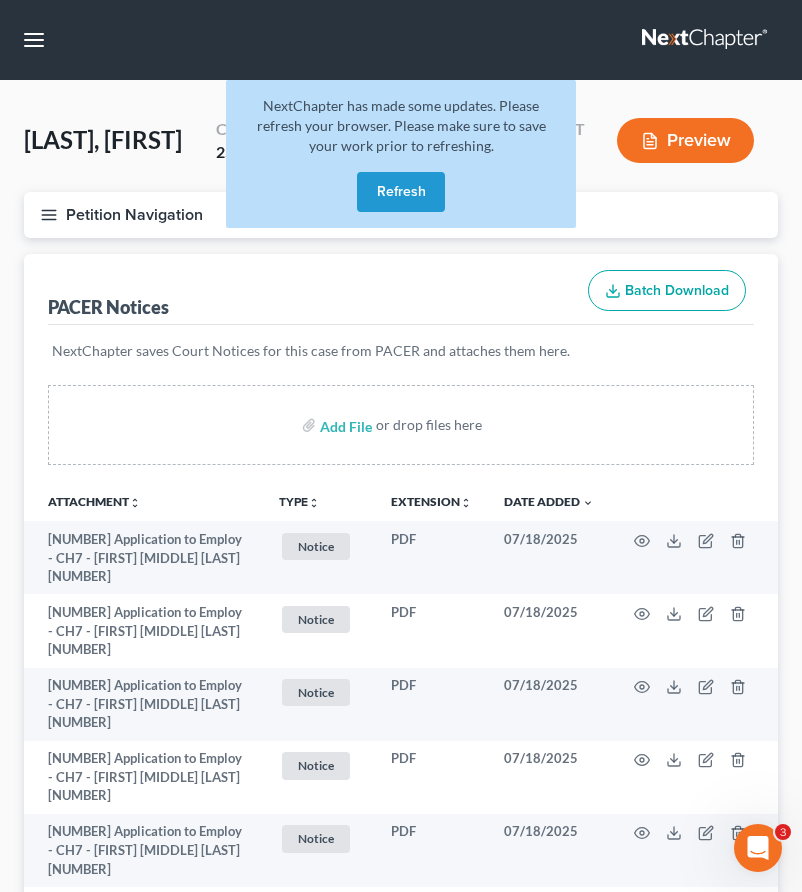 click on "Refresh" at bounding box center (401, 192) 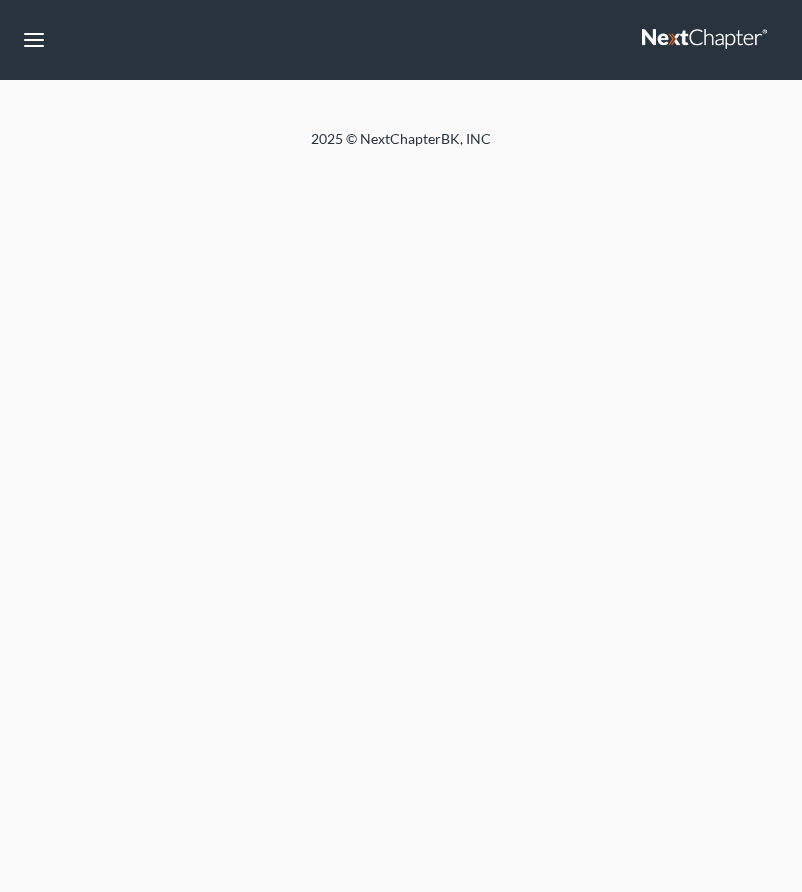 scroll, scrollTop: 0, scrollLeft: 0, axis: both 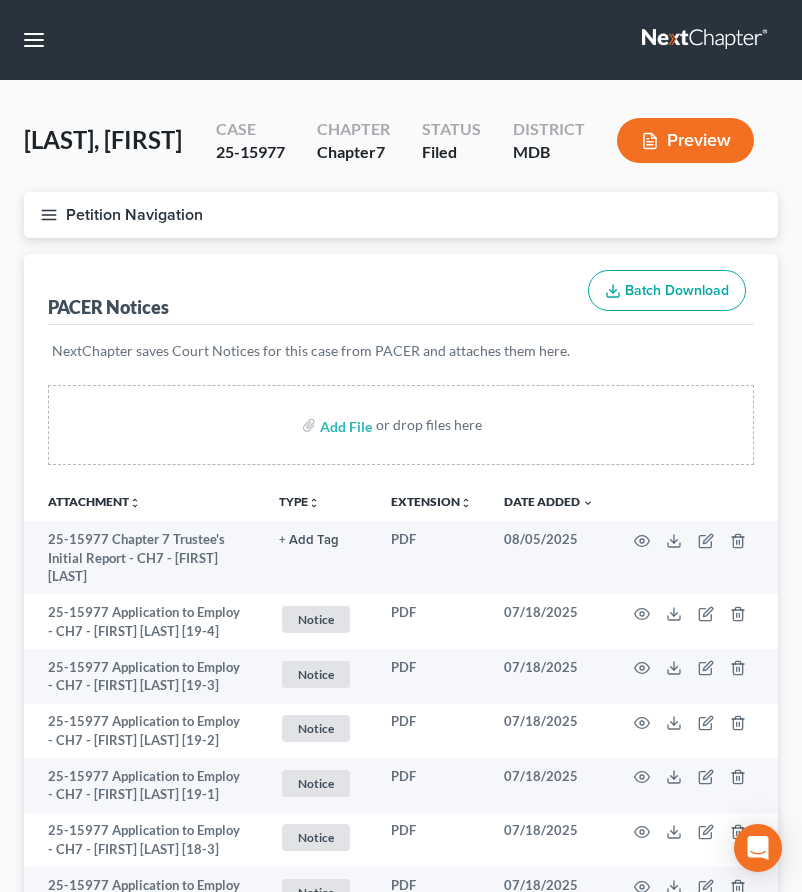 click at bounding box center [706, 40] 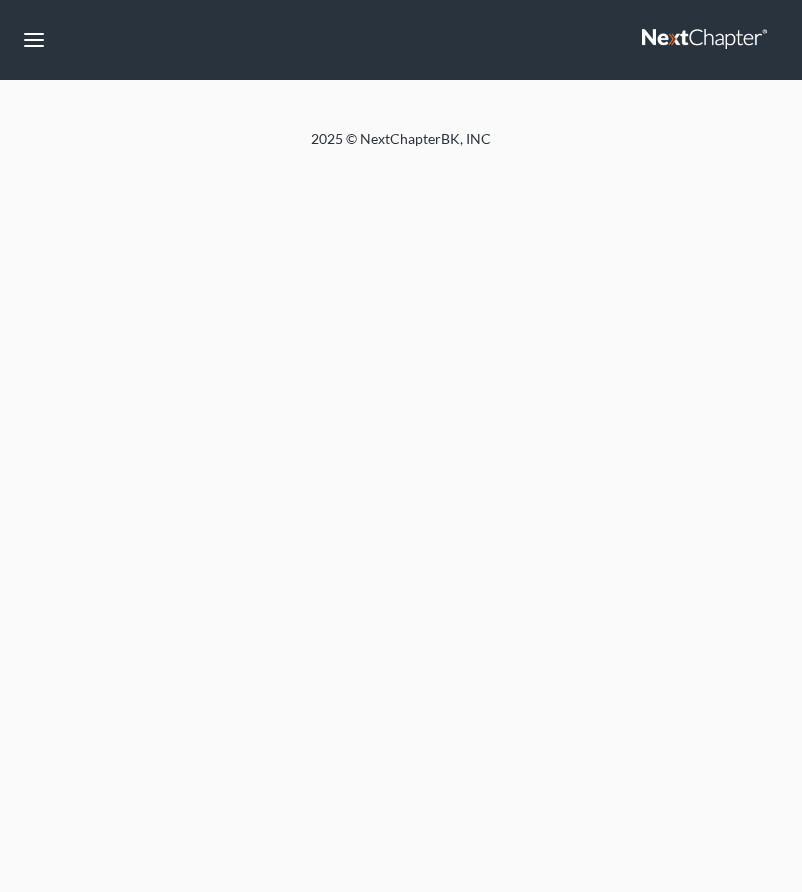 scroll, scrollTop: 0, scrollLeft: 0, axis: both 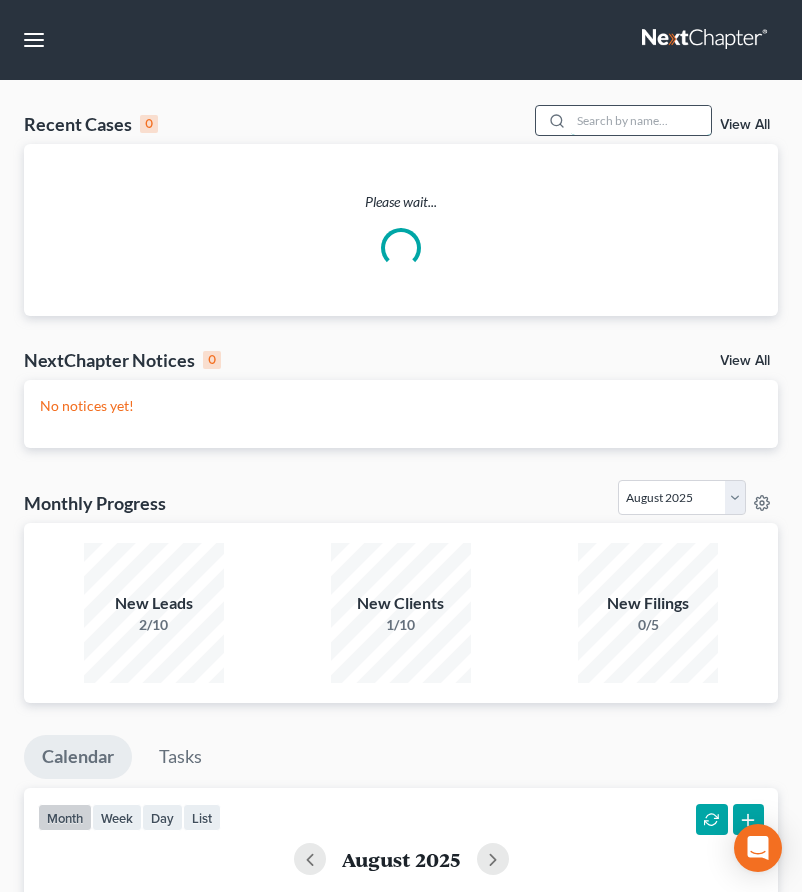 click at bounding box center [641, 120] 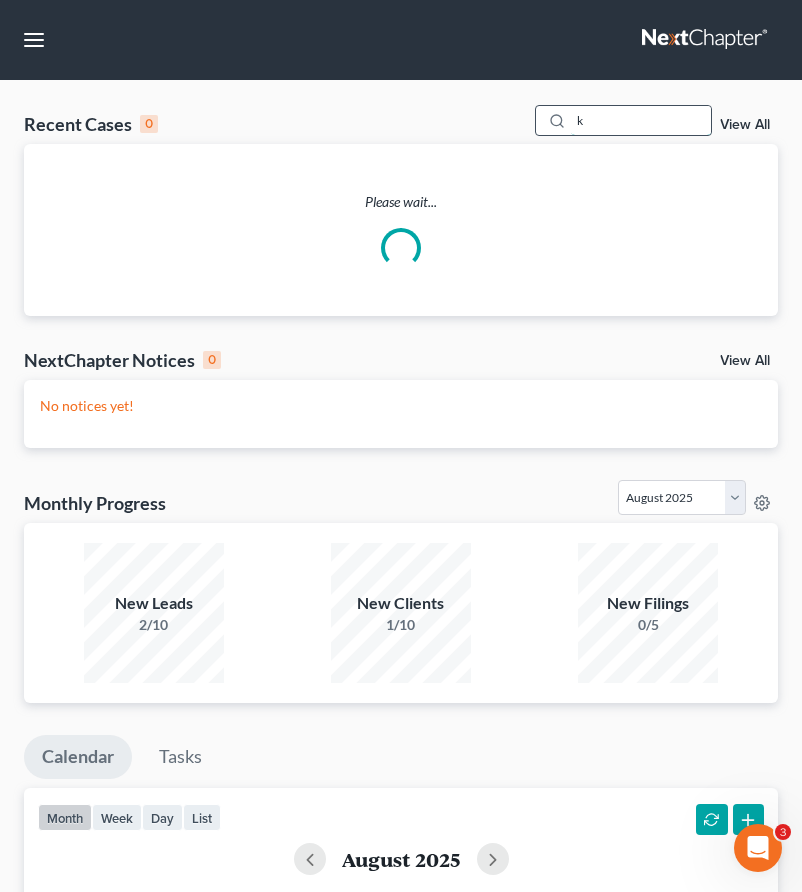 scroll, scrollTop: 0, scrollLeft: 0, axis: both 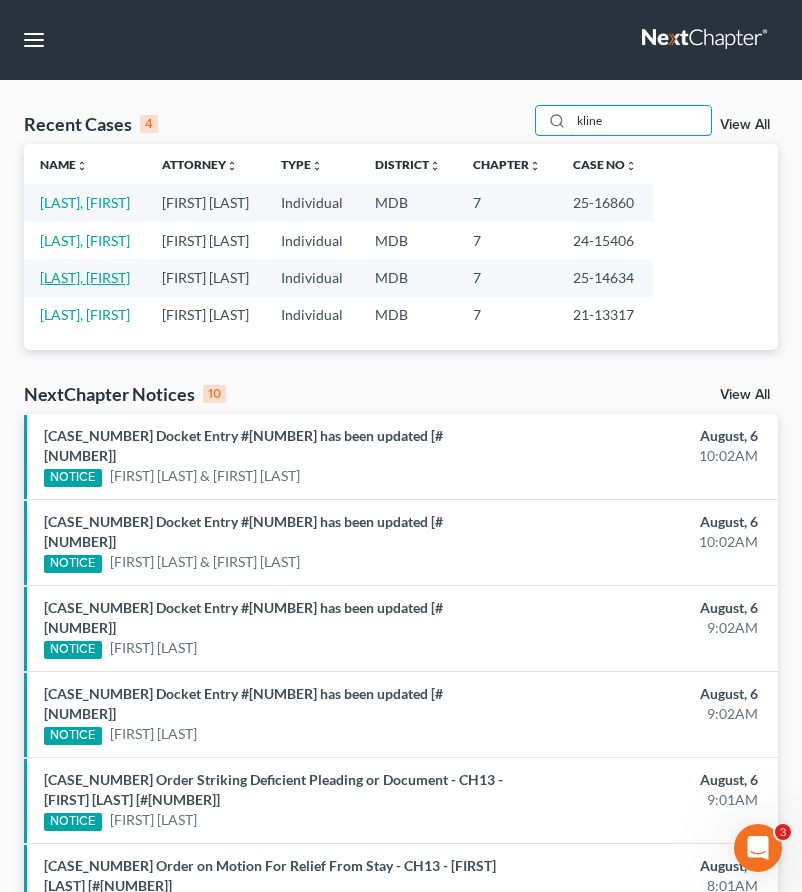 type on "kline" 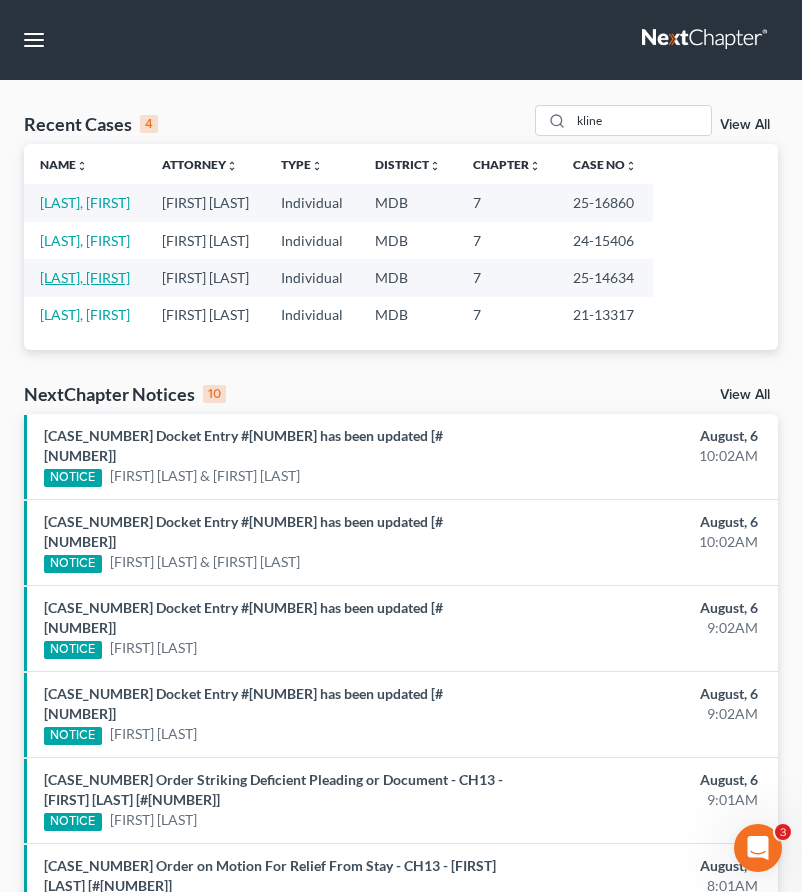 click on "Kline, Philip" at bounding box center (85, 277) 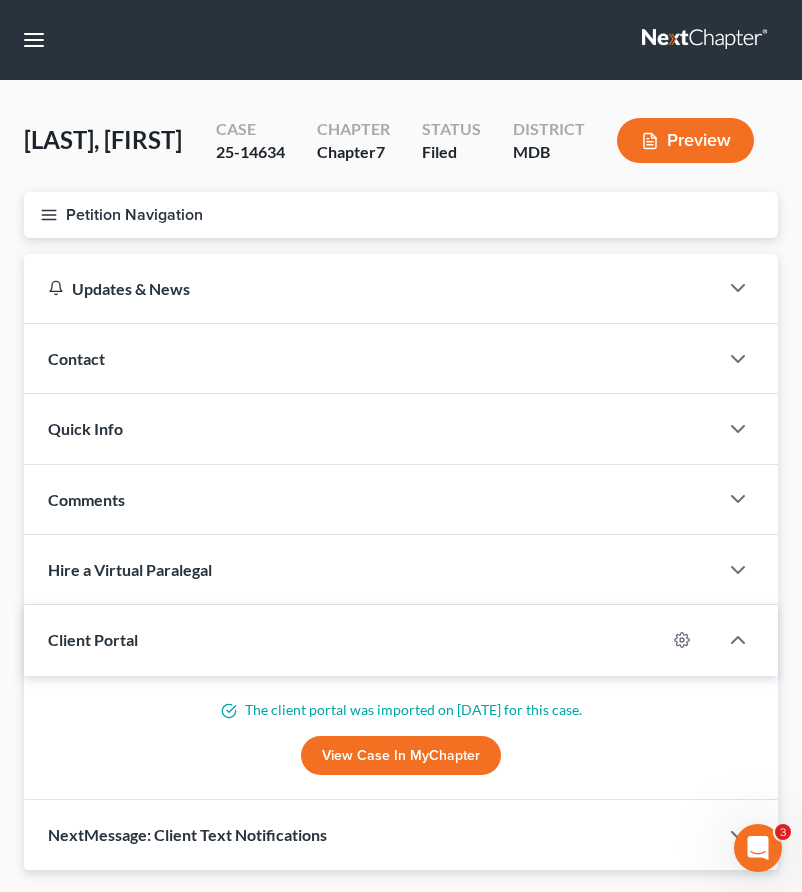 click 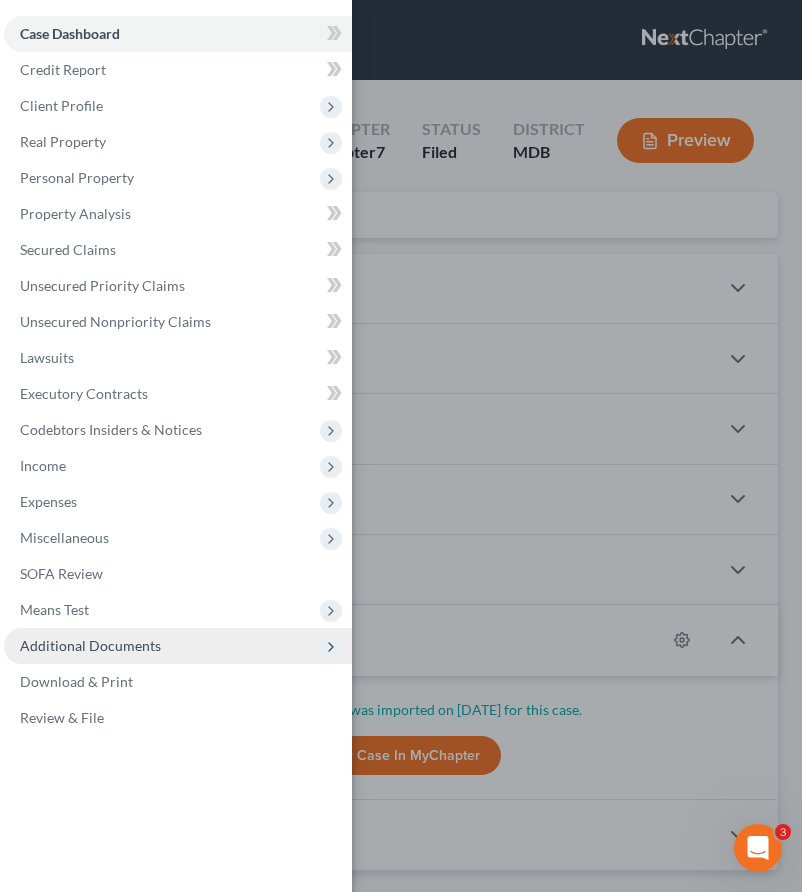 click on "Additional Documents" at bounding box center (90, 645) 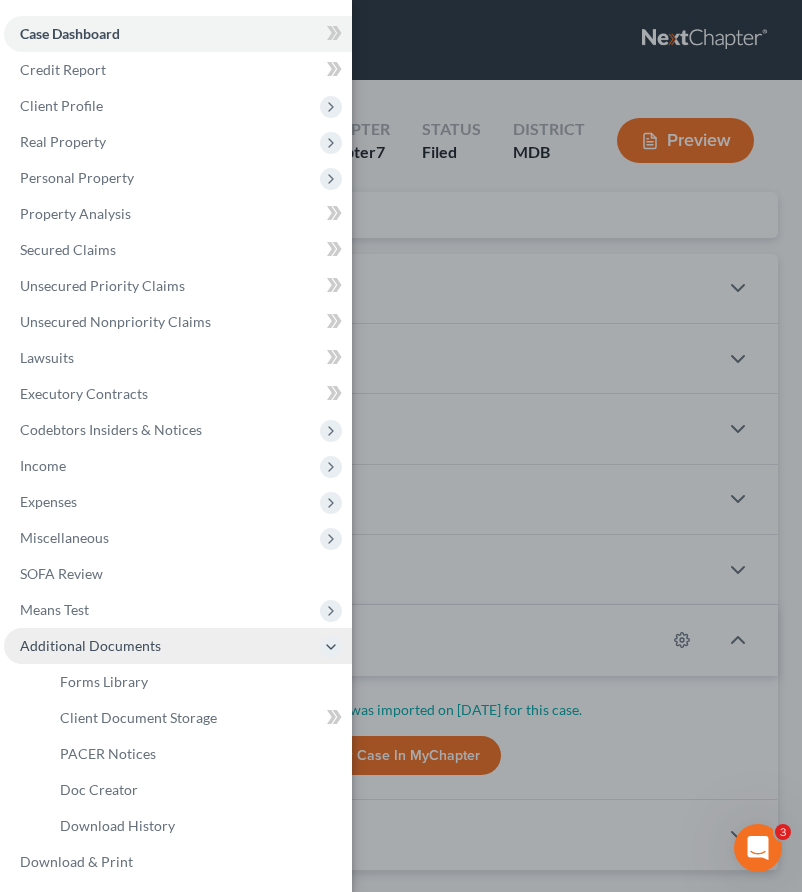 scroll, scrollTop: 40, scrollLeft: 0, axis: vertical 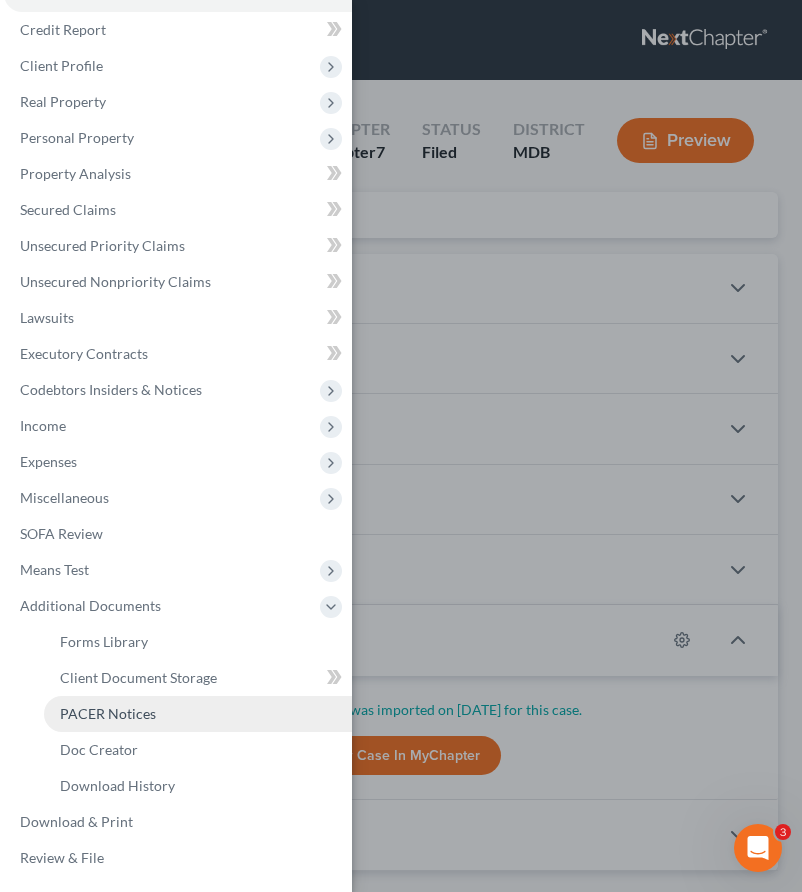 click on "PACER Notices" at bounding box center (108, 713) 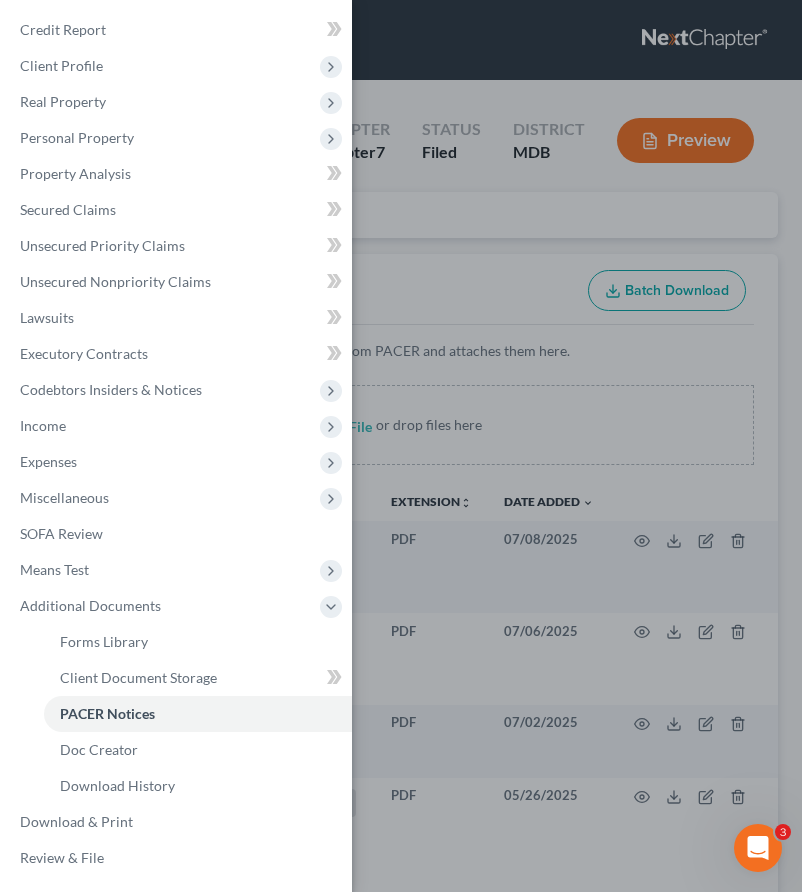 click on "Case Dashboard
Payments
Invoices
Payments
Payments
Credit Report
Client Profile" at bounding box center [401, 446] 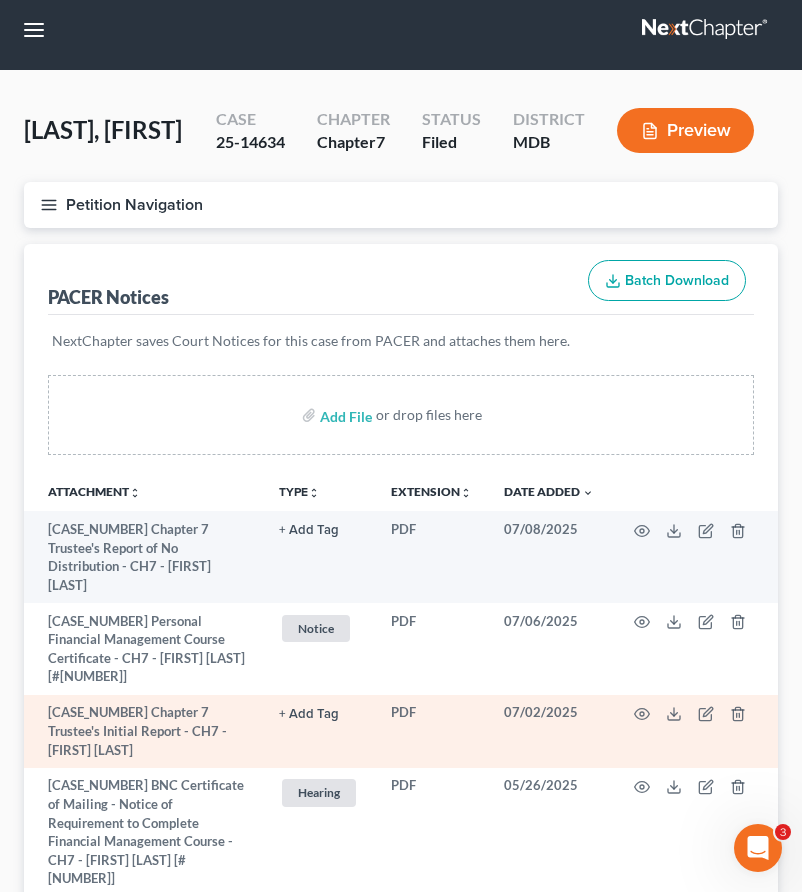 scroll, scrollTop: 809, scrollLeft: 0, axis: vertical 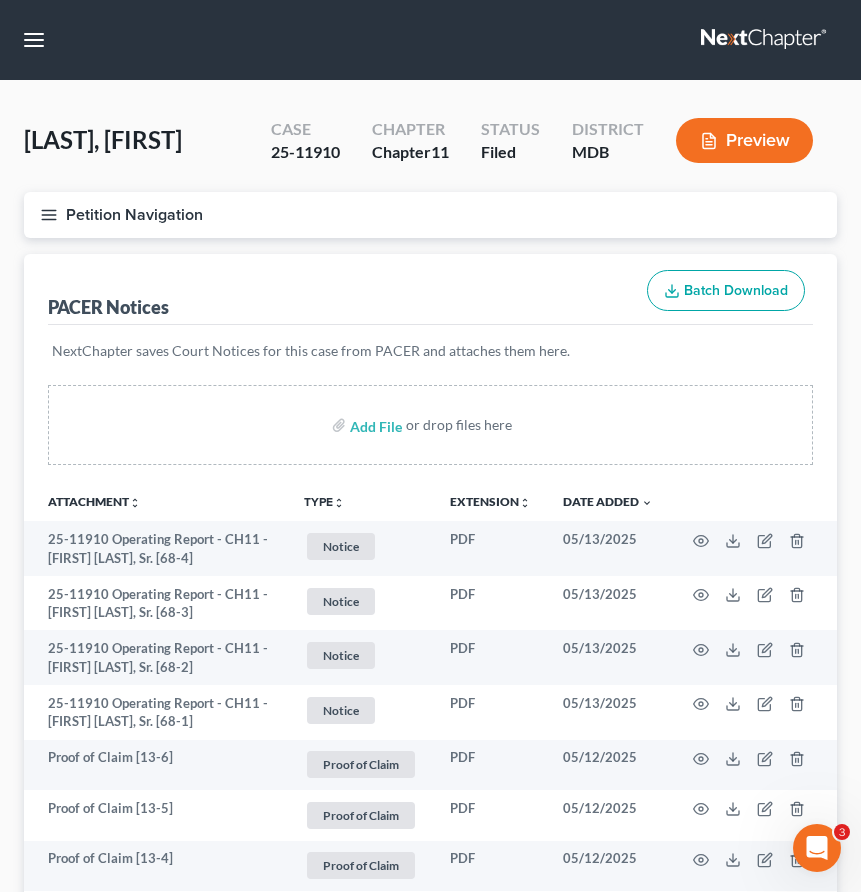 click at bounding box center [765, 40] 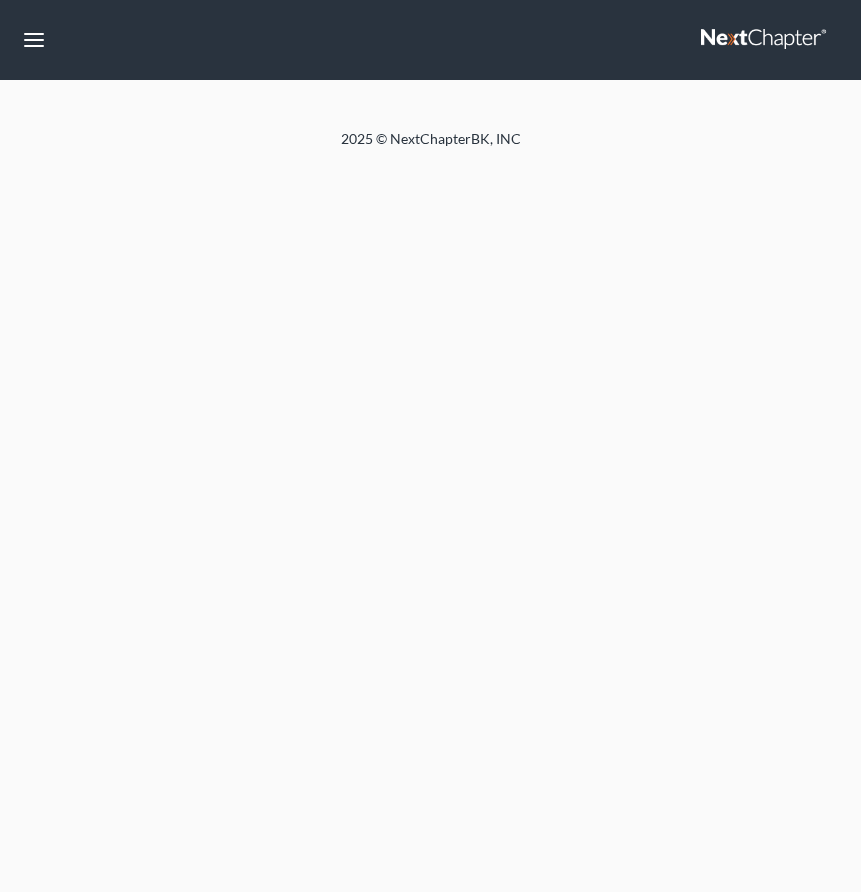 scroll, scrollTop: 0, scrollLeft: 0, axis: both 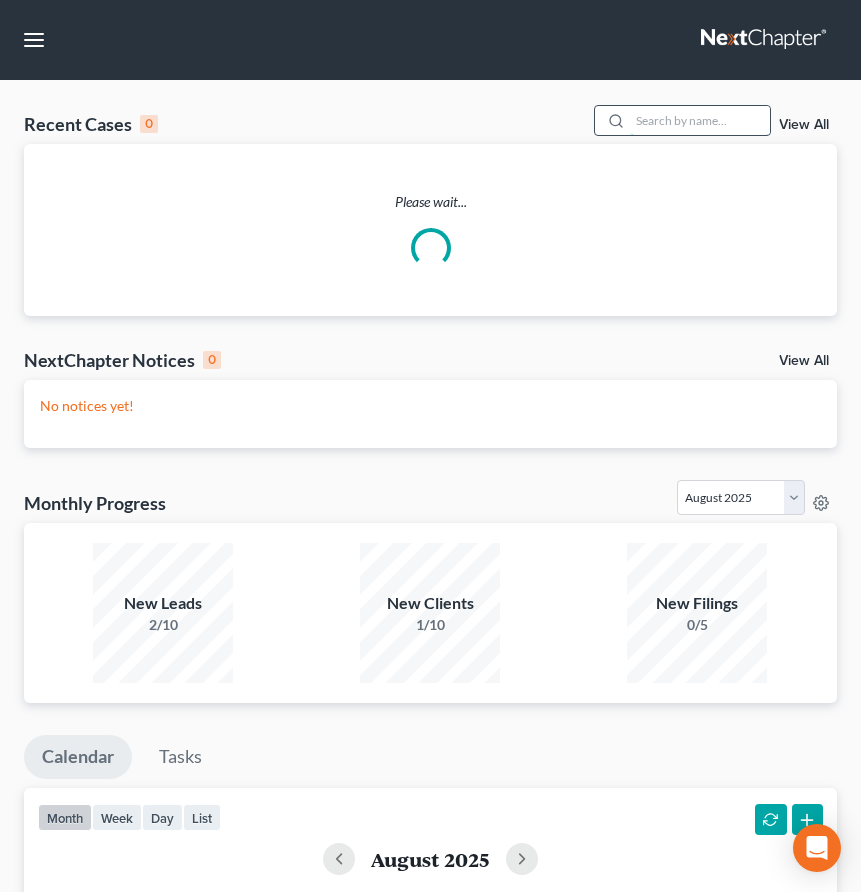 click at bounding box center (700, 120) 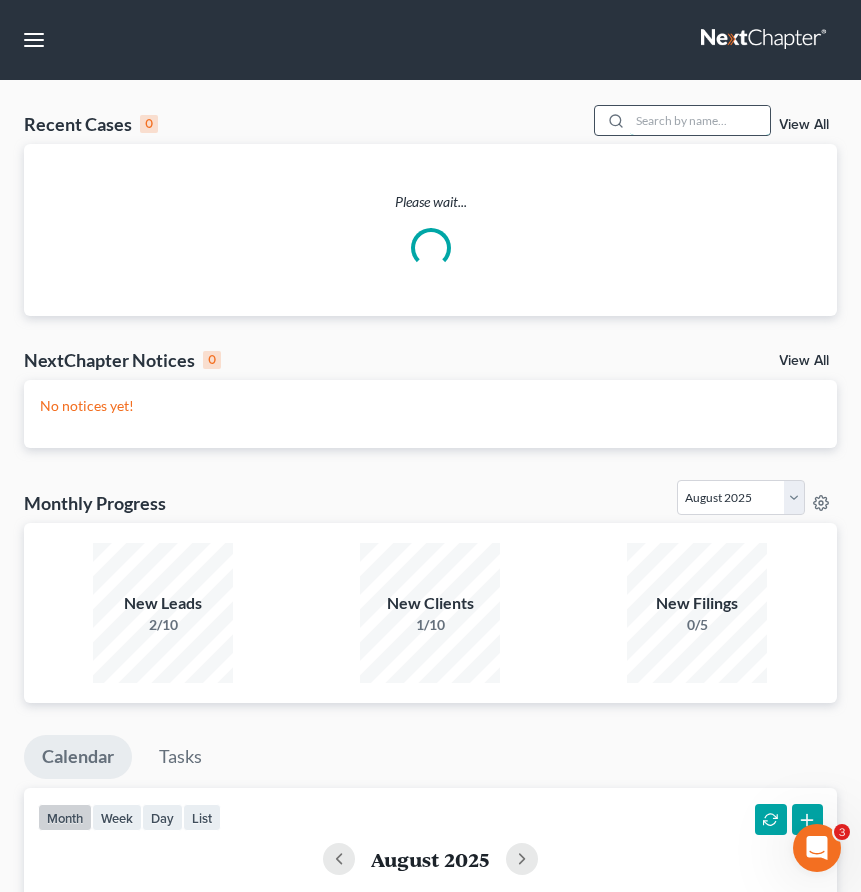 scroll, scrollTop: 0, scrollLeft: 0, axis: both 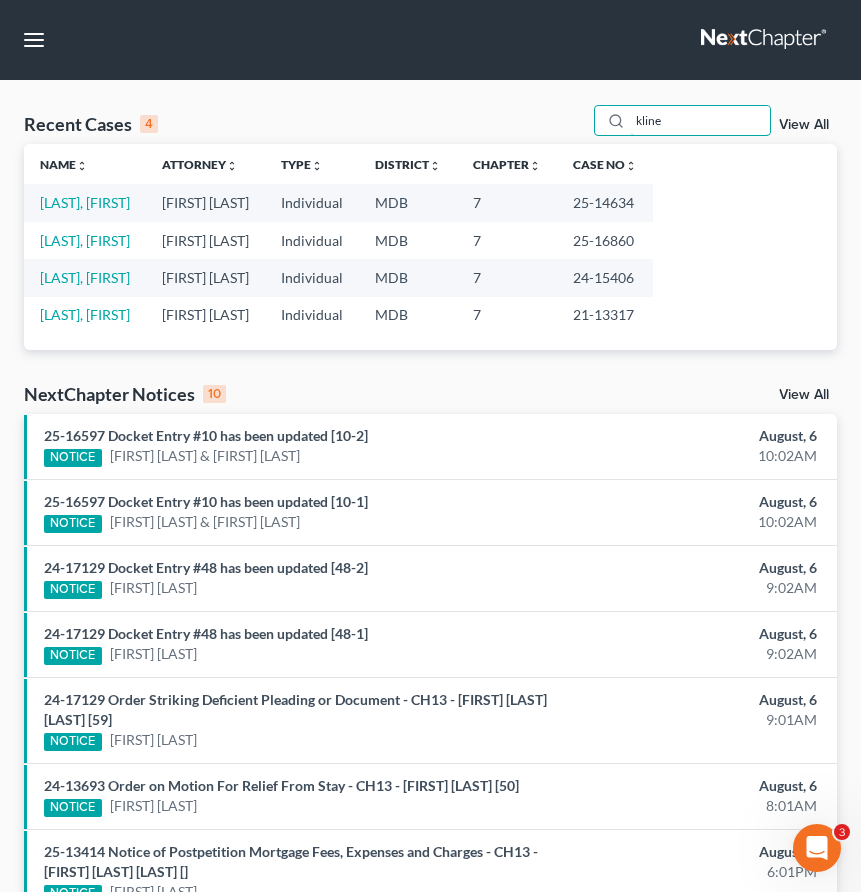 type on "kline" 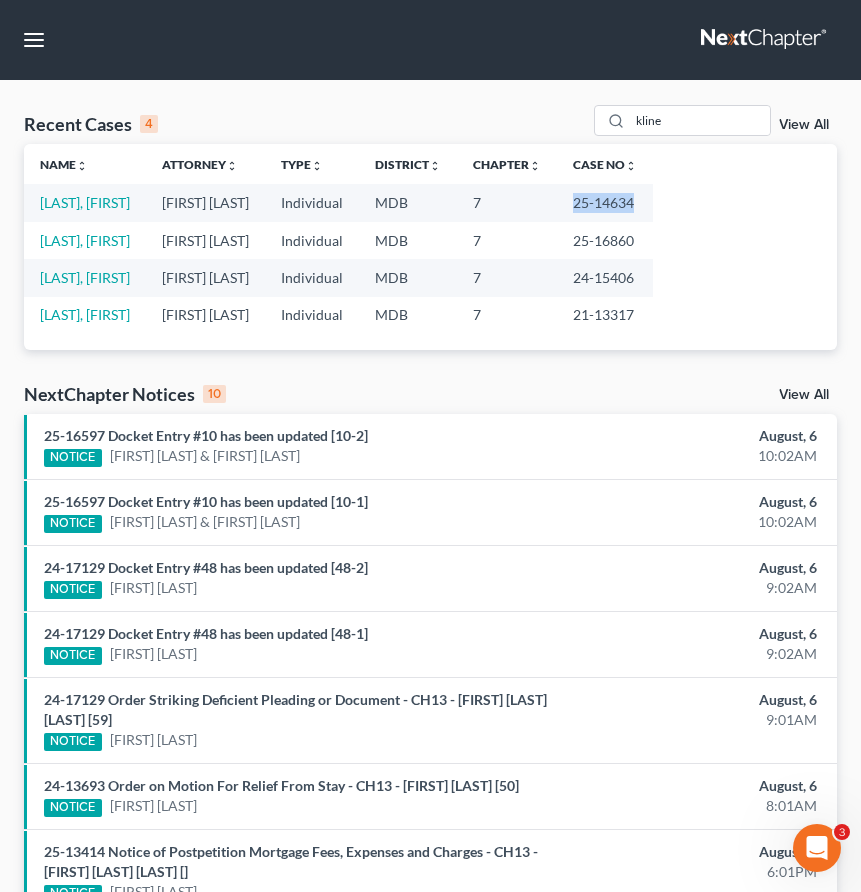 drag, startPoint x: 573, startPoint y: 205, endPoint x: 630, endPoint y: 205, distance: 57 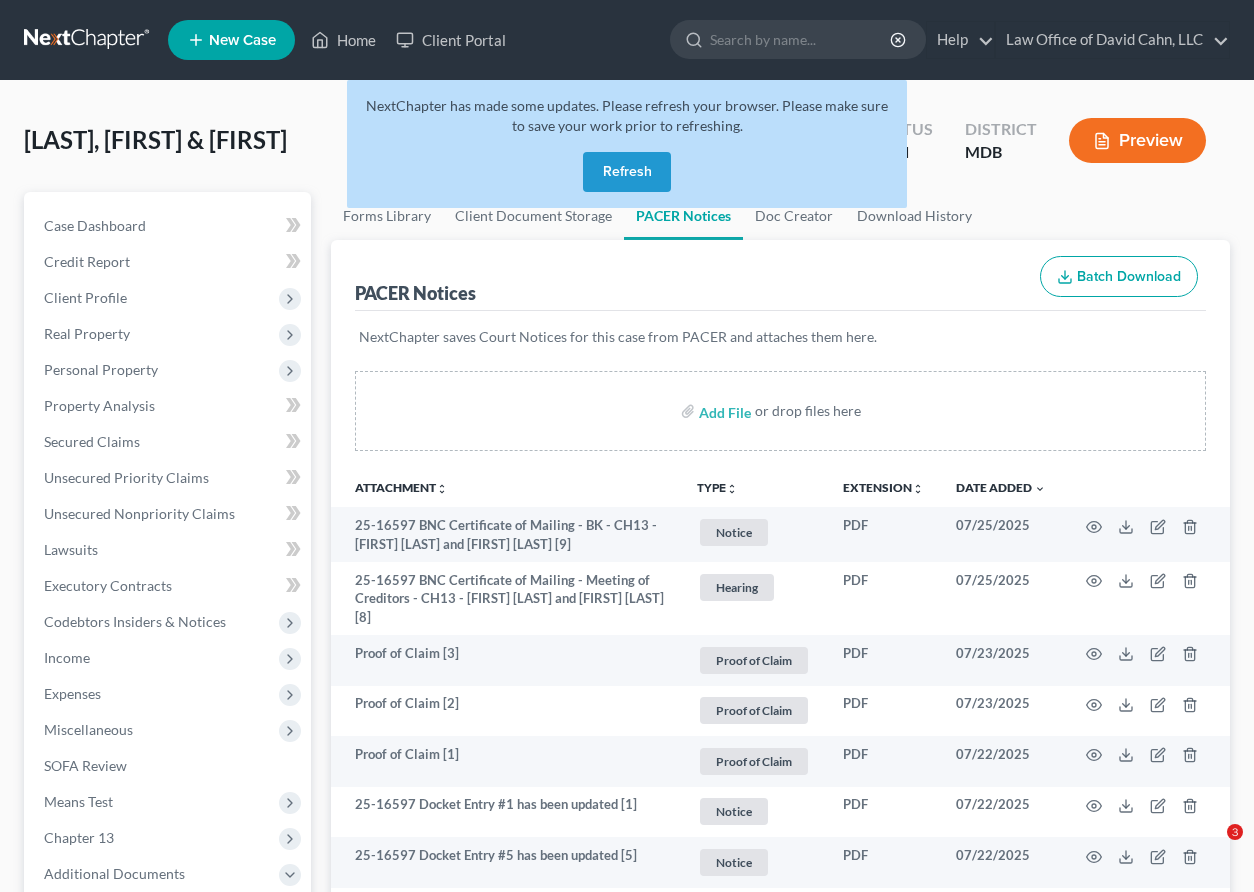 scroll, scrollTop: 0, scrollLeft: 0, axis: both 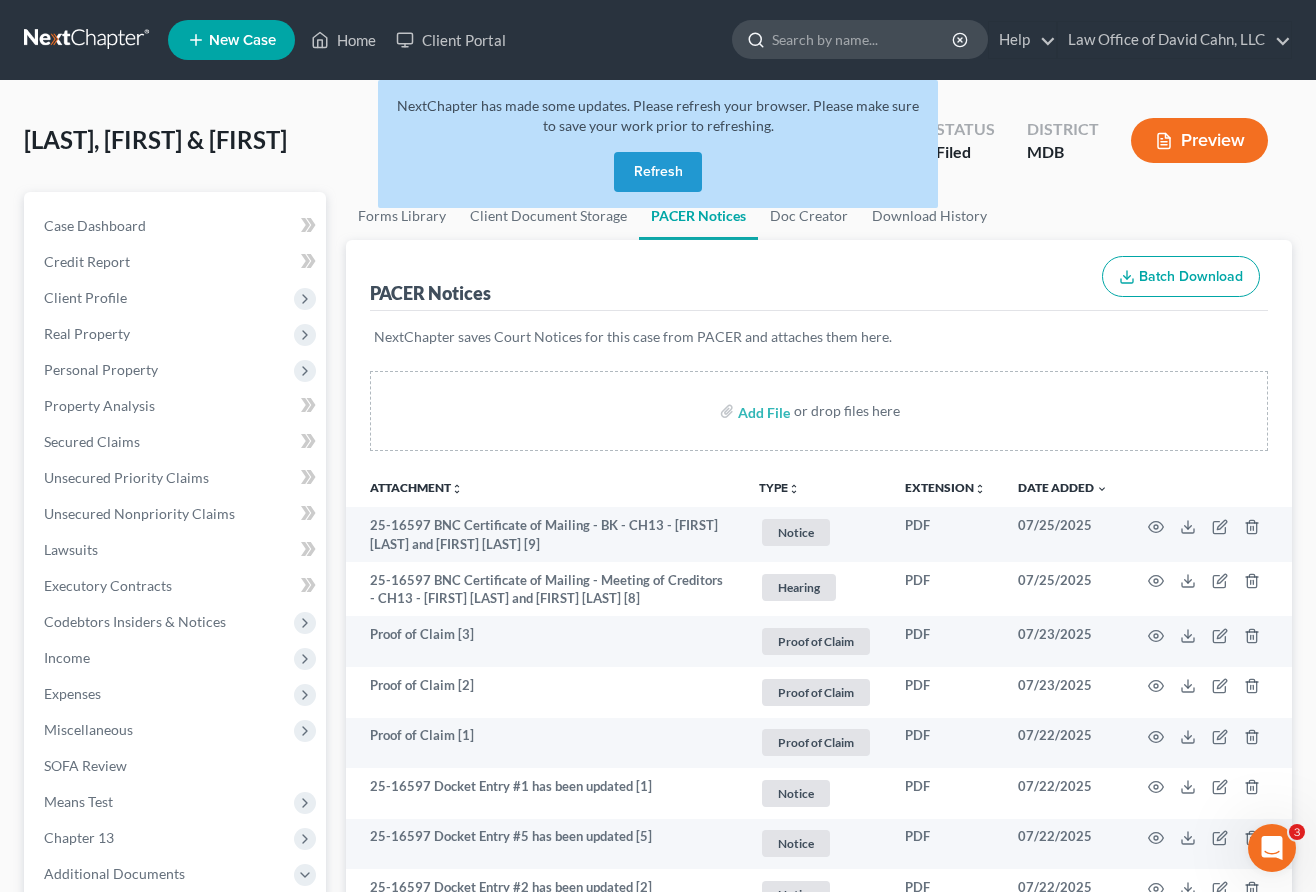 click at bounding box center (863, 39) 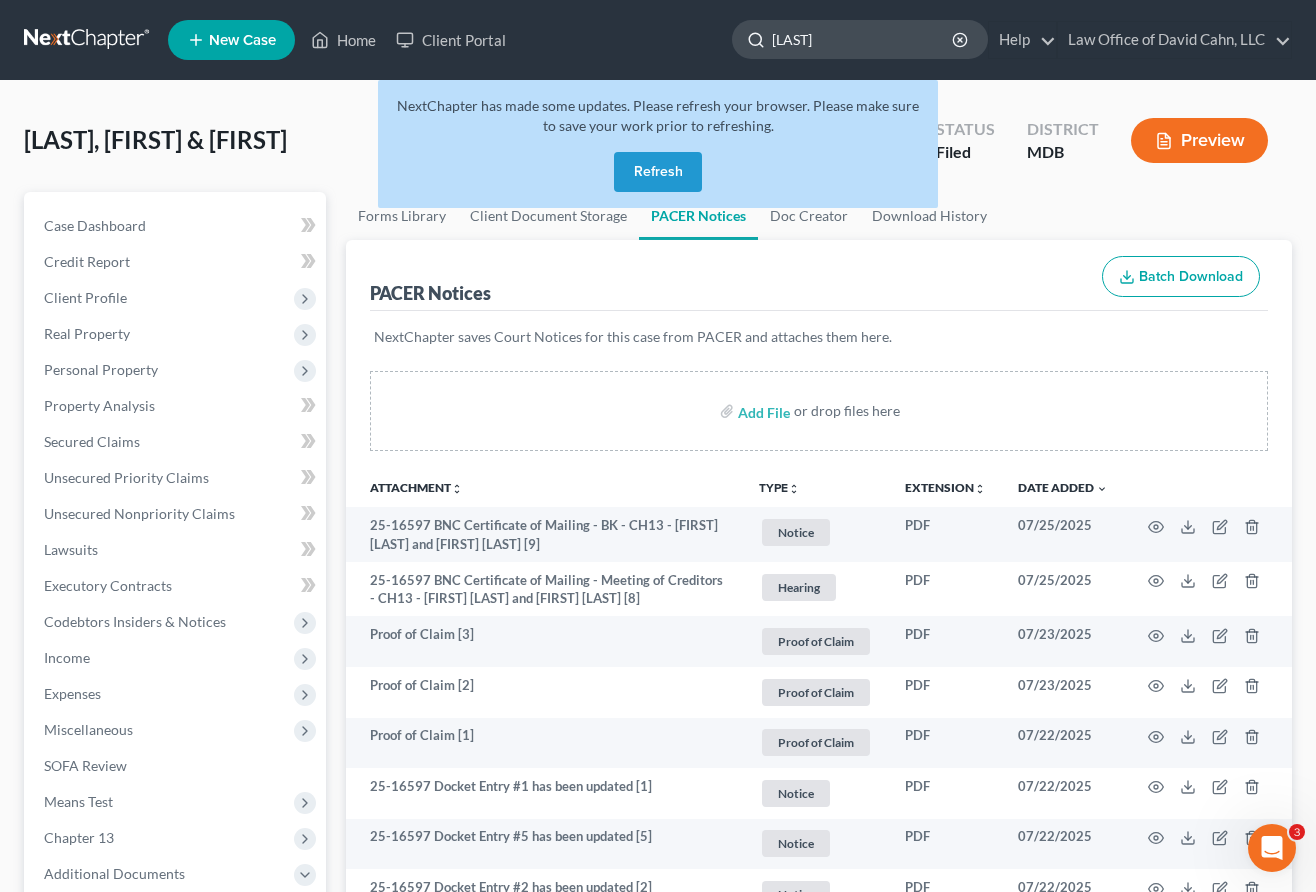 type on "farley" 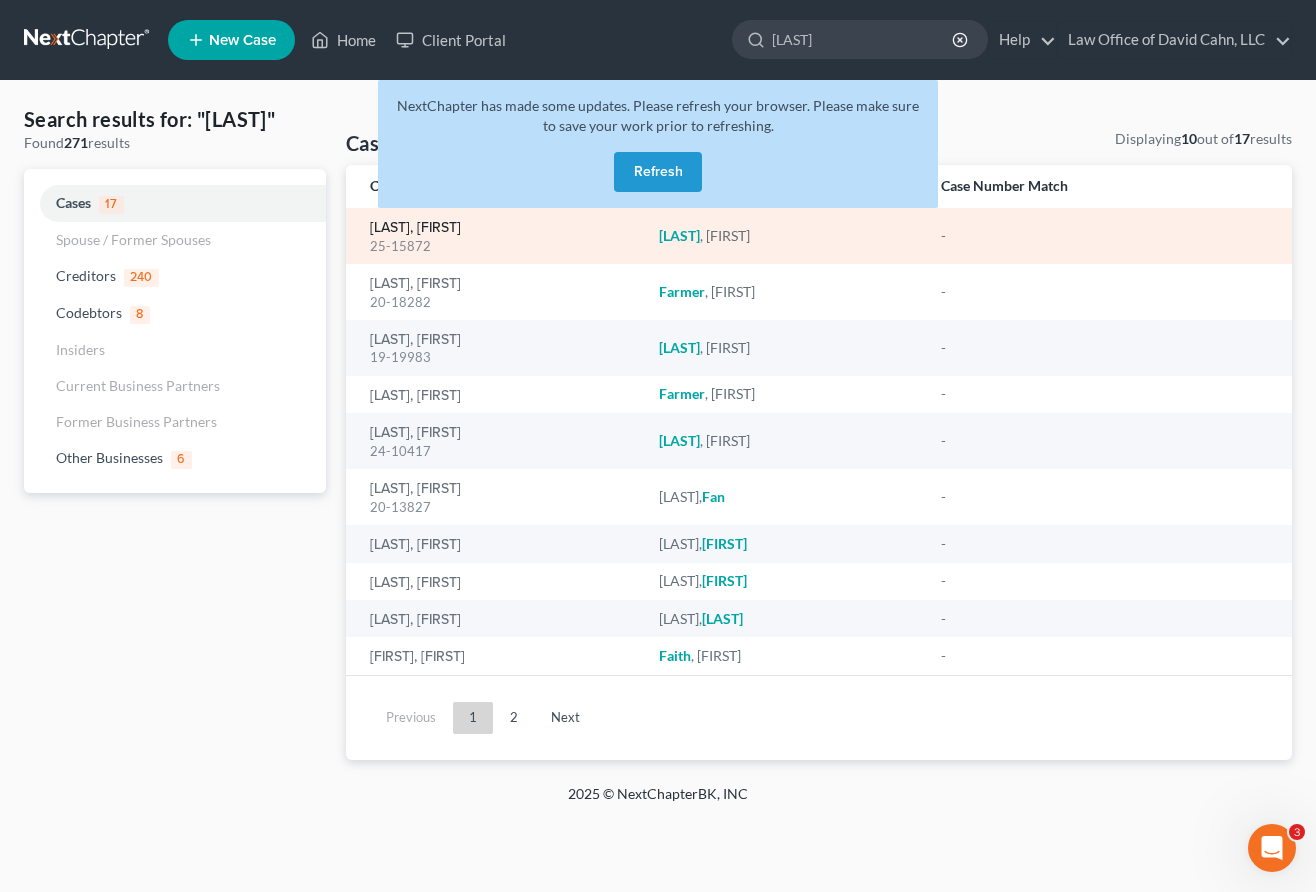 click on "Farley, Melissa" at bounding box center (415, 228) 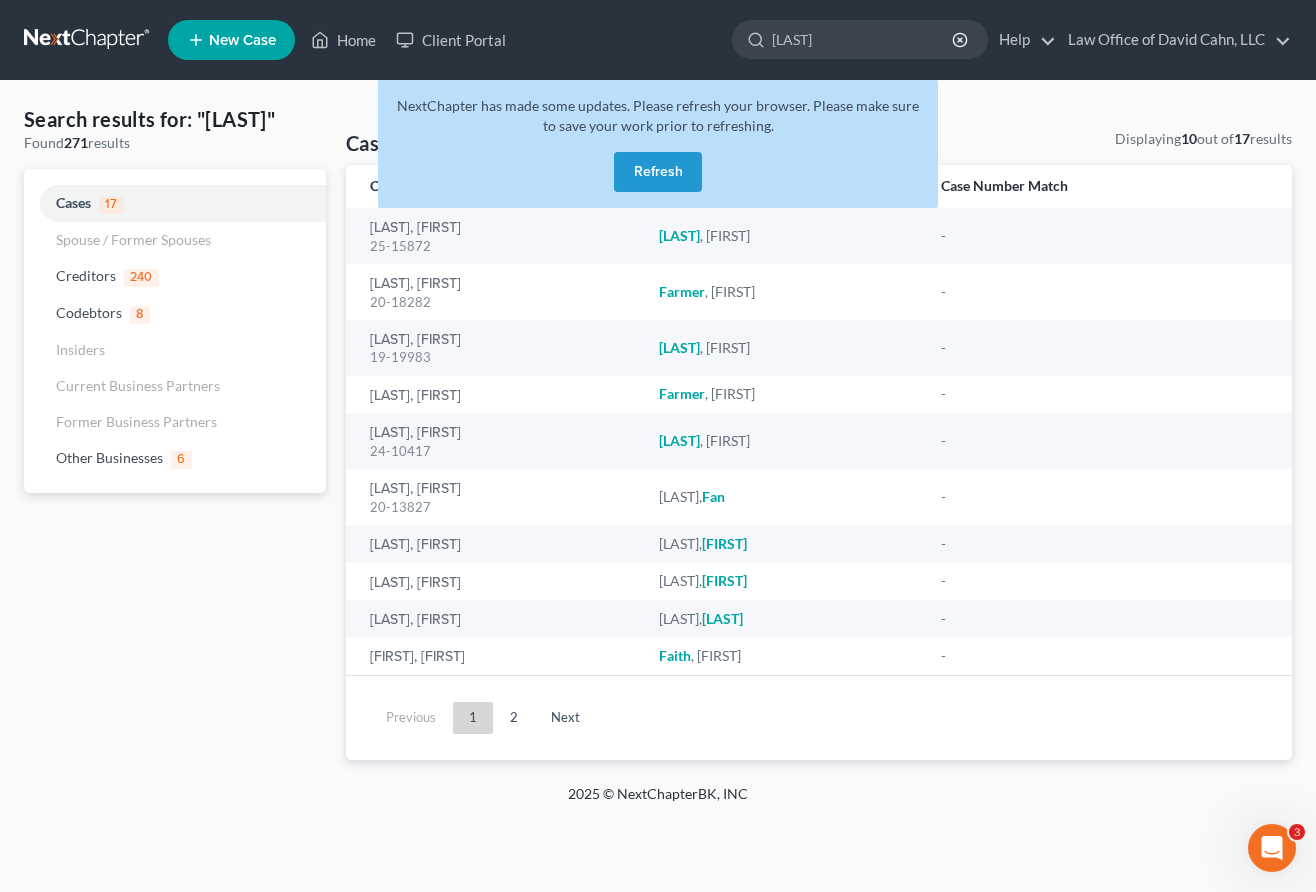 type 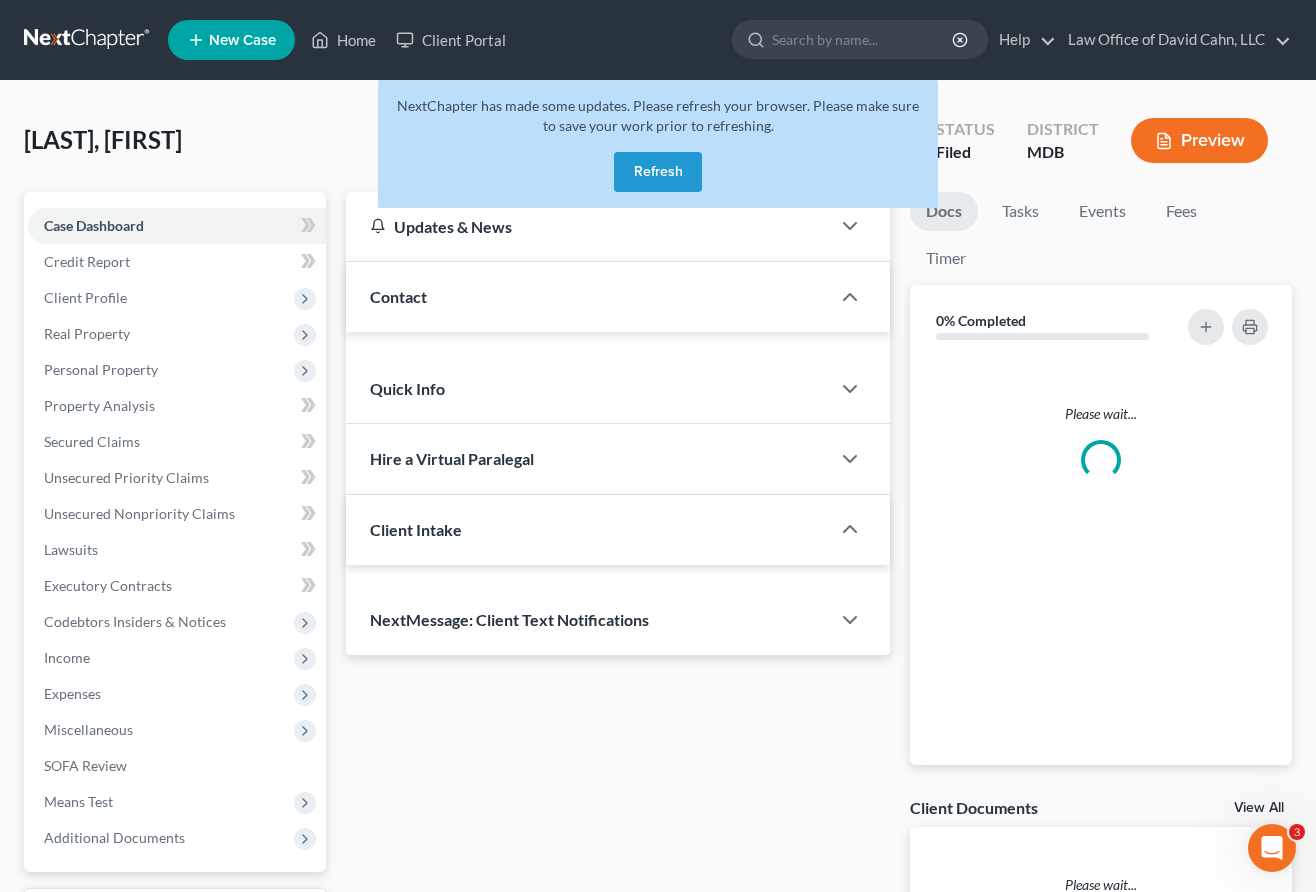 click on "Refresh" at bounding box center (658, 172) 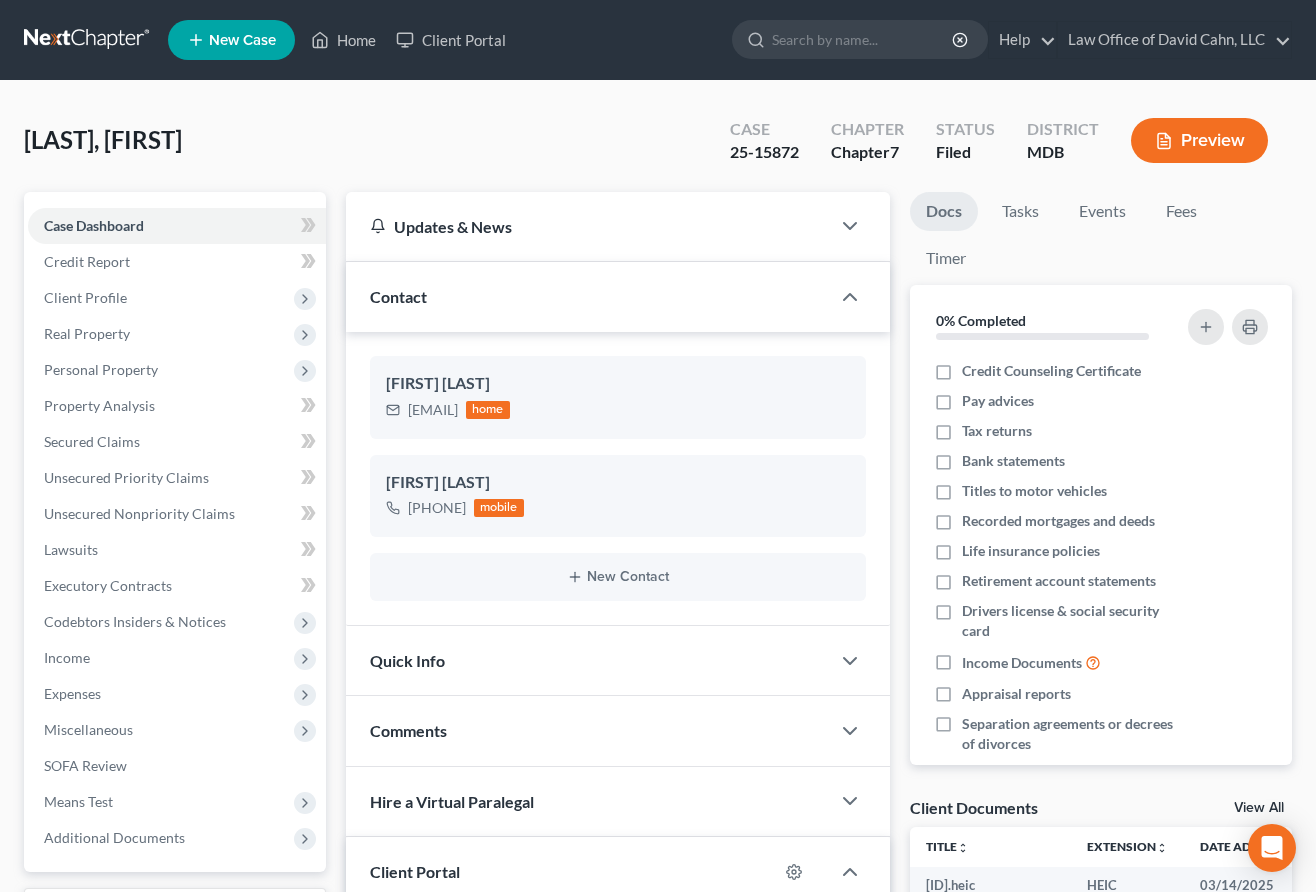 scroll, scrollTop: 0, scrollLeft: 0, axis: both 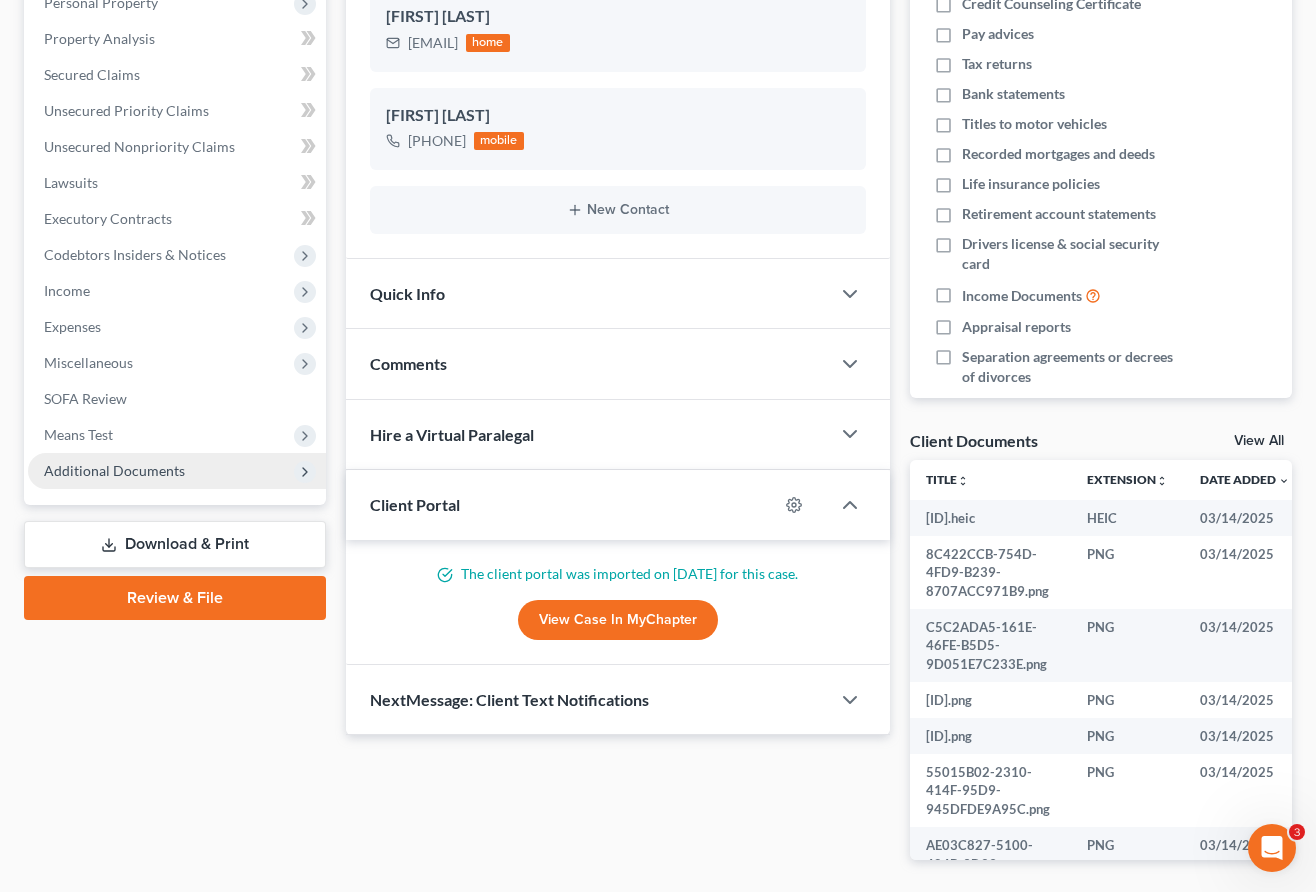 click on "Additional Documents" at bounding box center (114, 470) 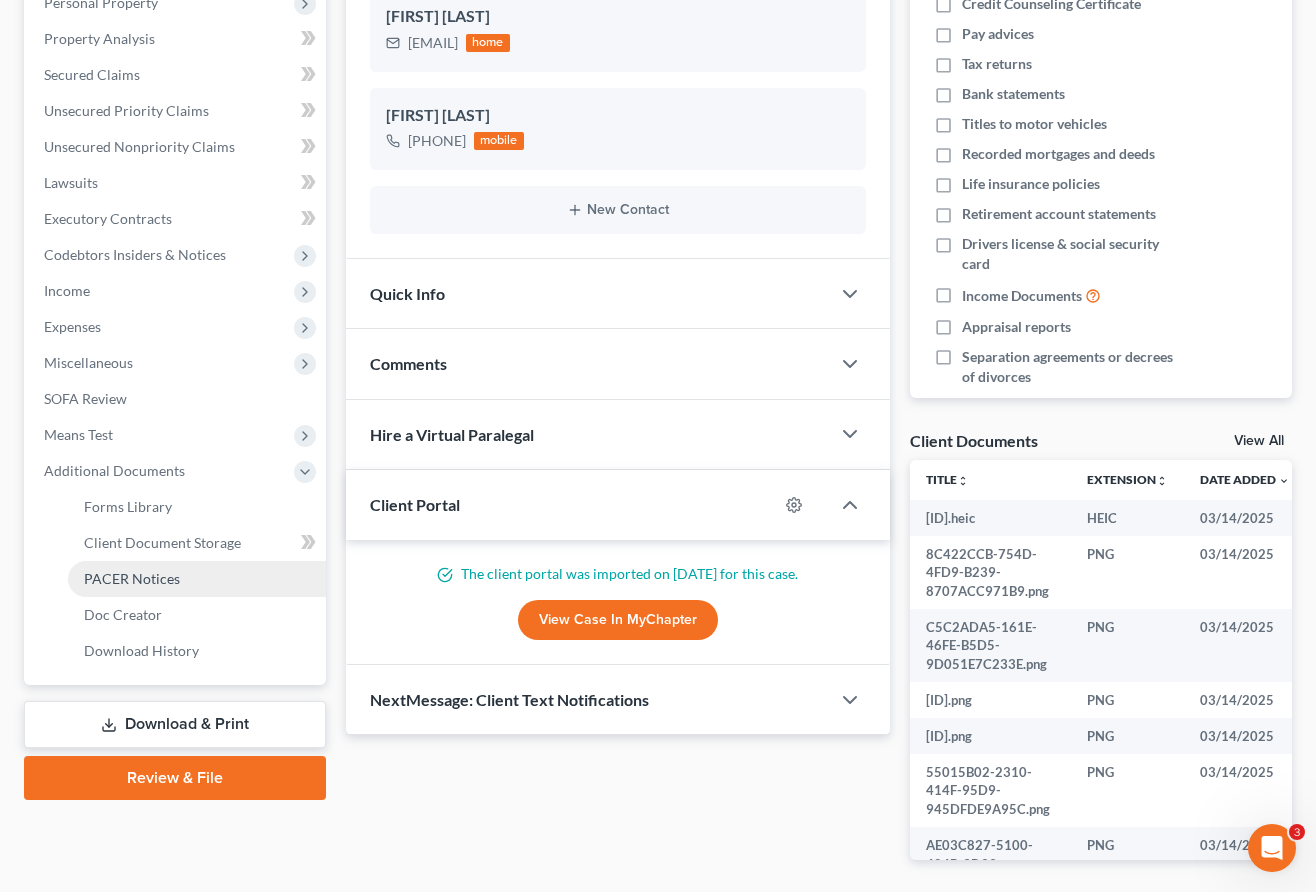 click on "PACER Notices" at bounding box center [197, 579] 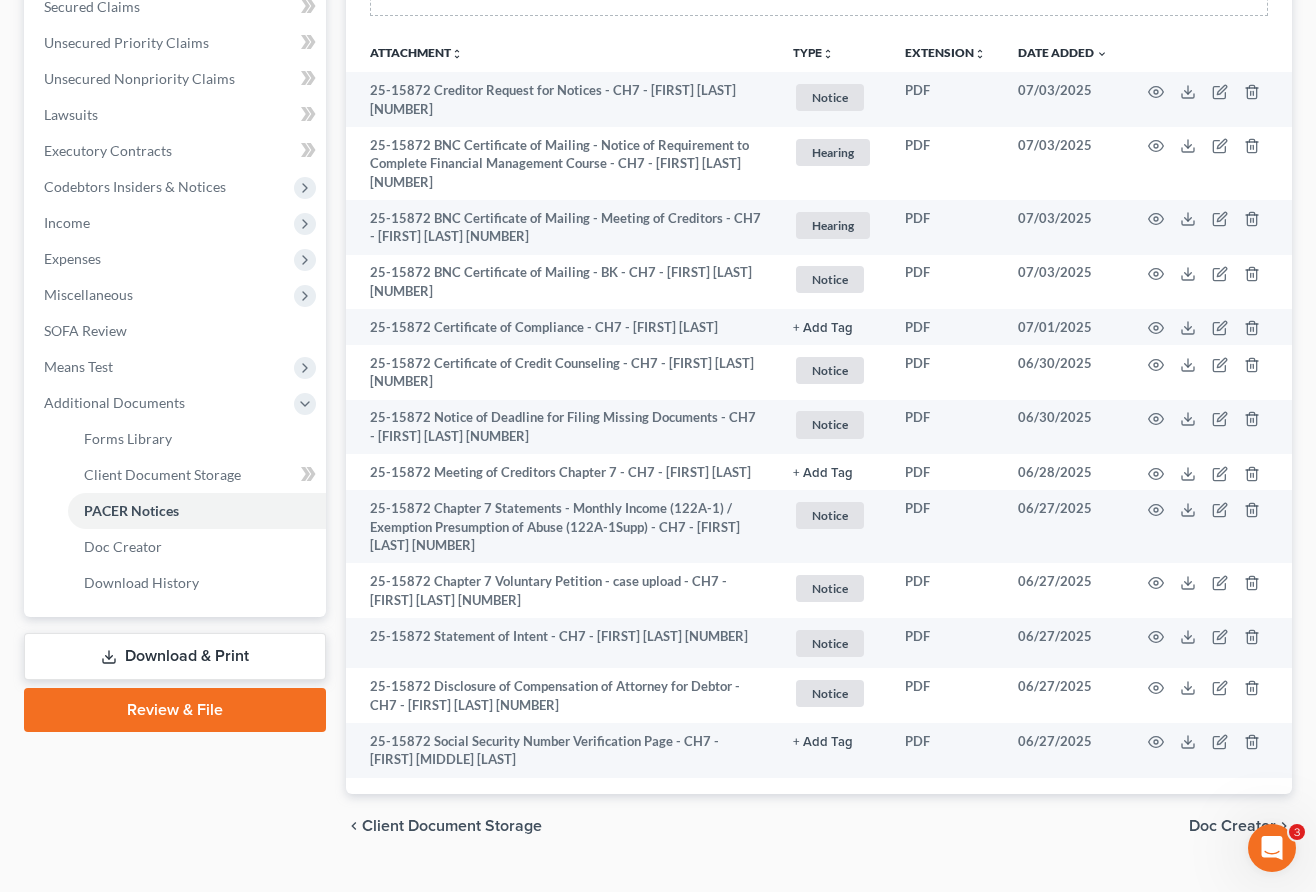 scroll, scrollTop: 494, scrollLeft: 0, axis: vertical 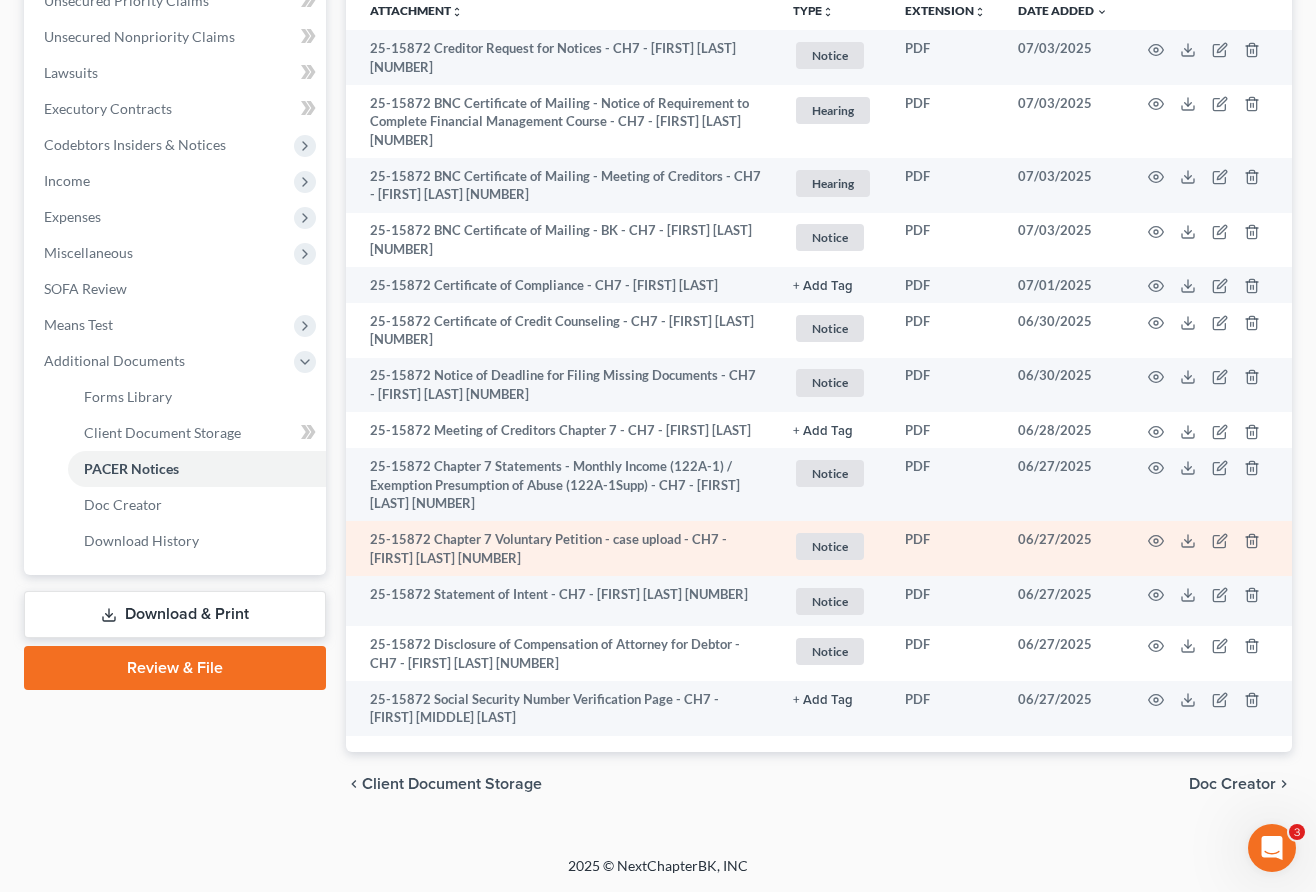 click at bounding box center (1208, 548) 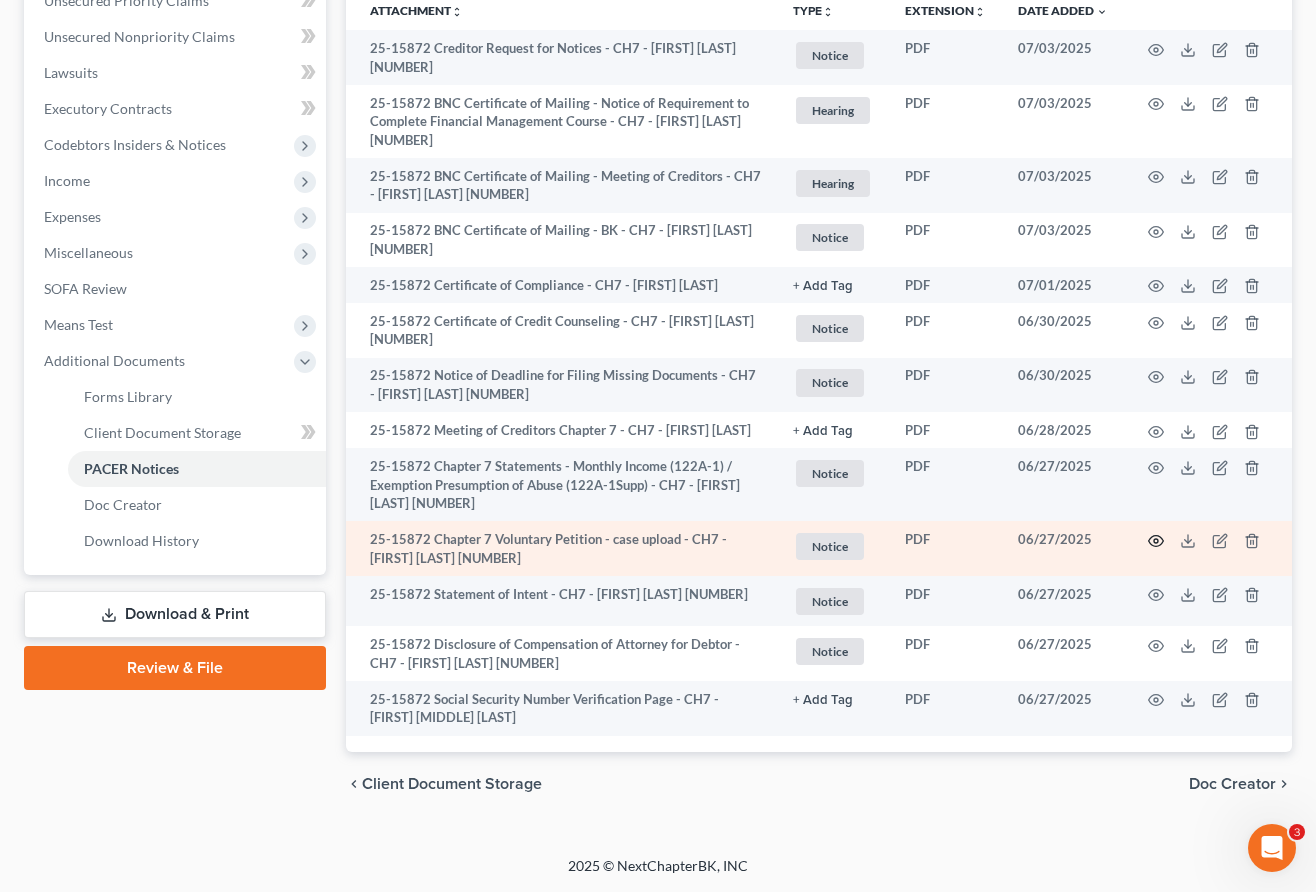 click 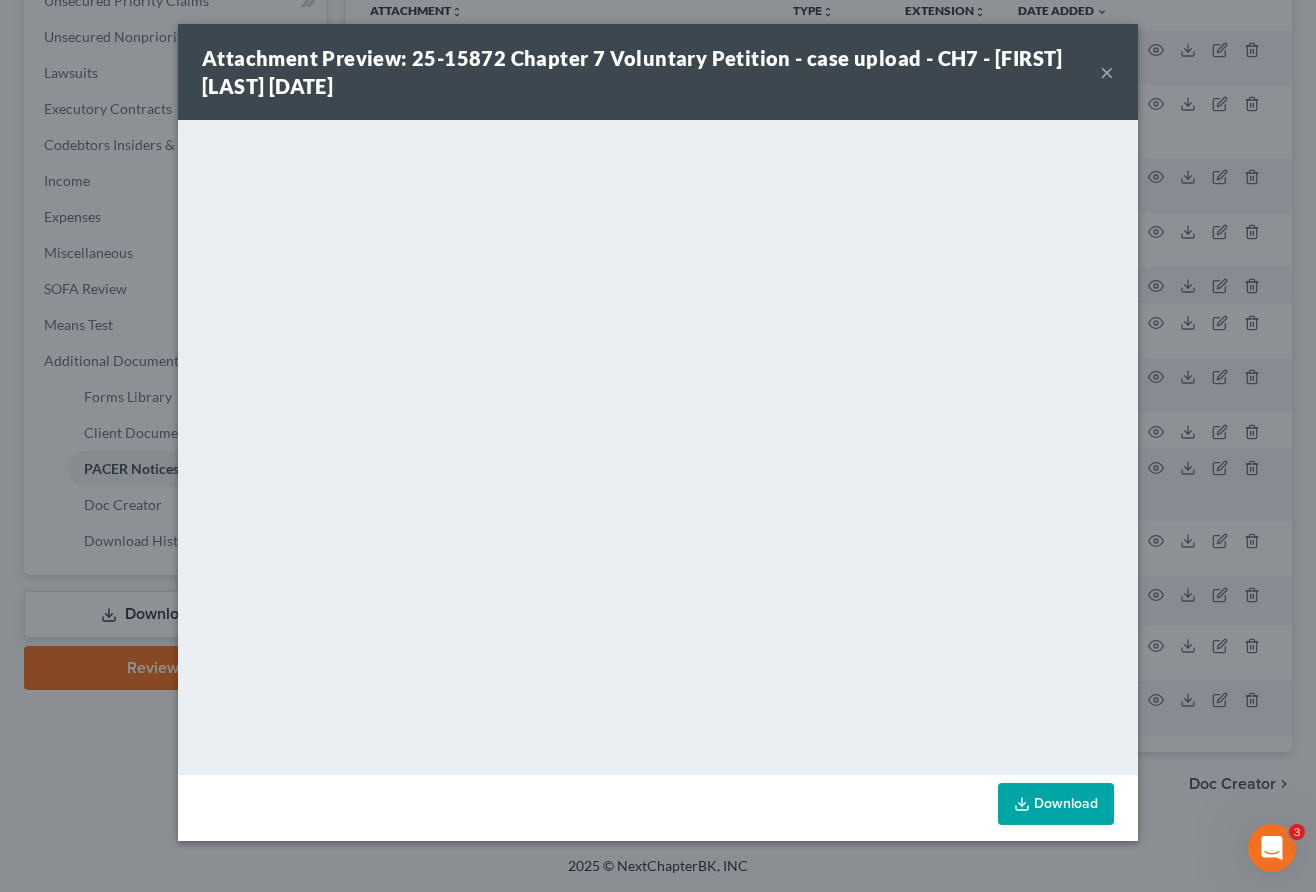 click on "×" at bounding box center (1107, 72) 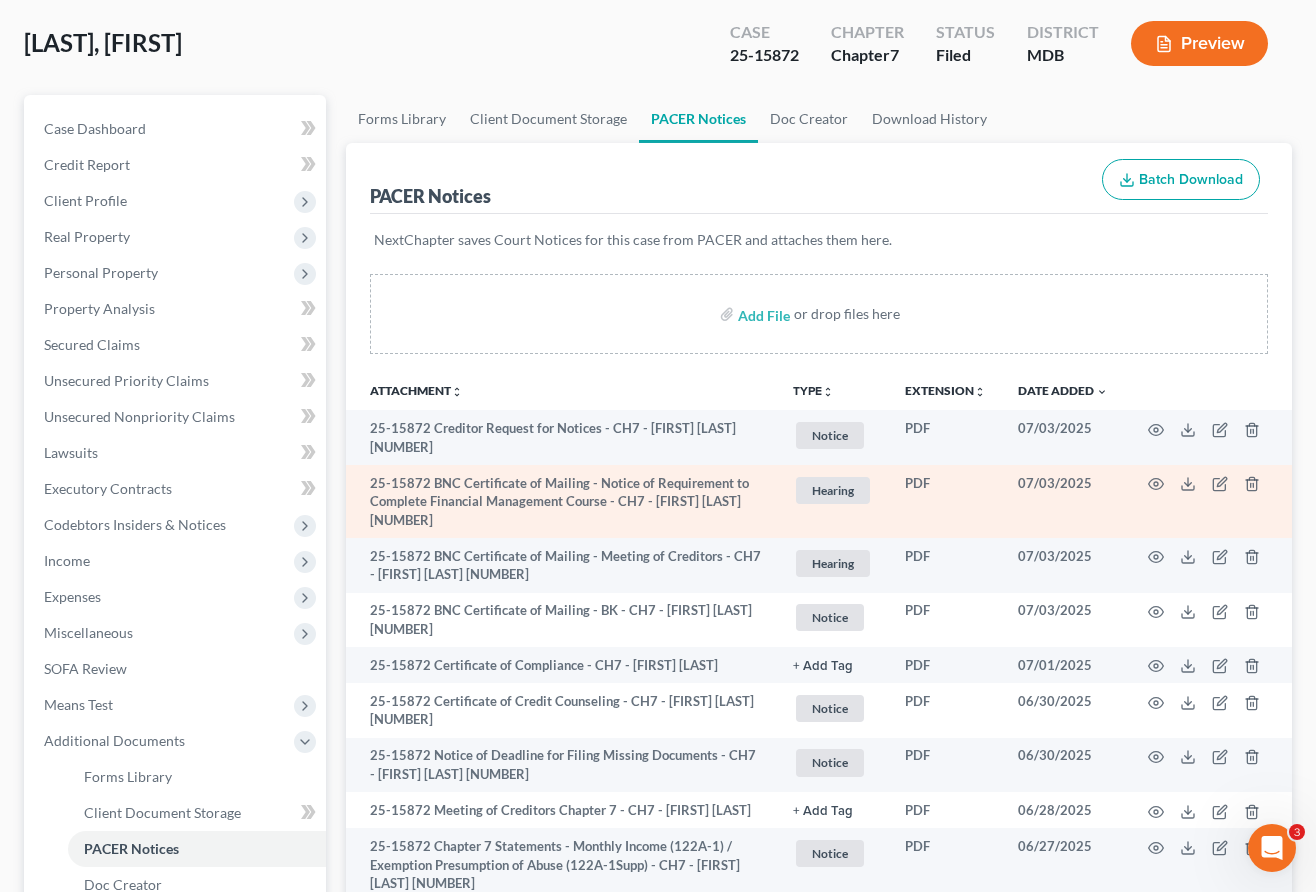 scroll, scrollTop: 0, scrollLeft: 0, axis: both 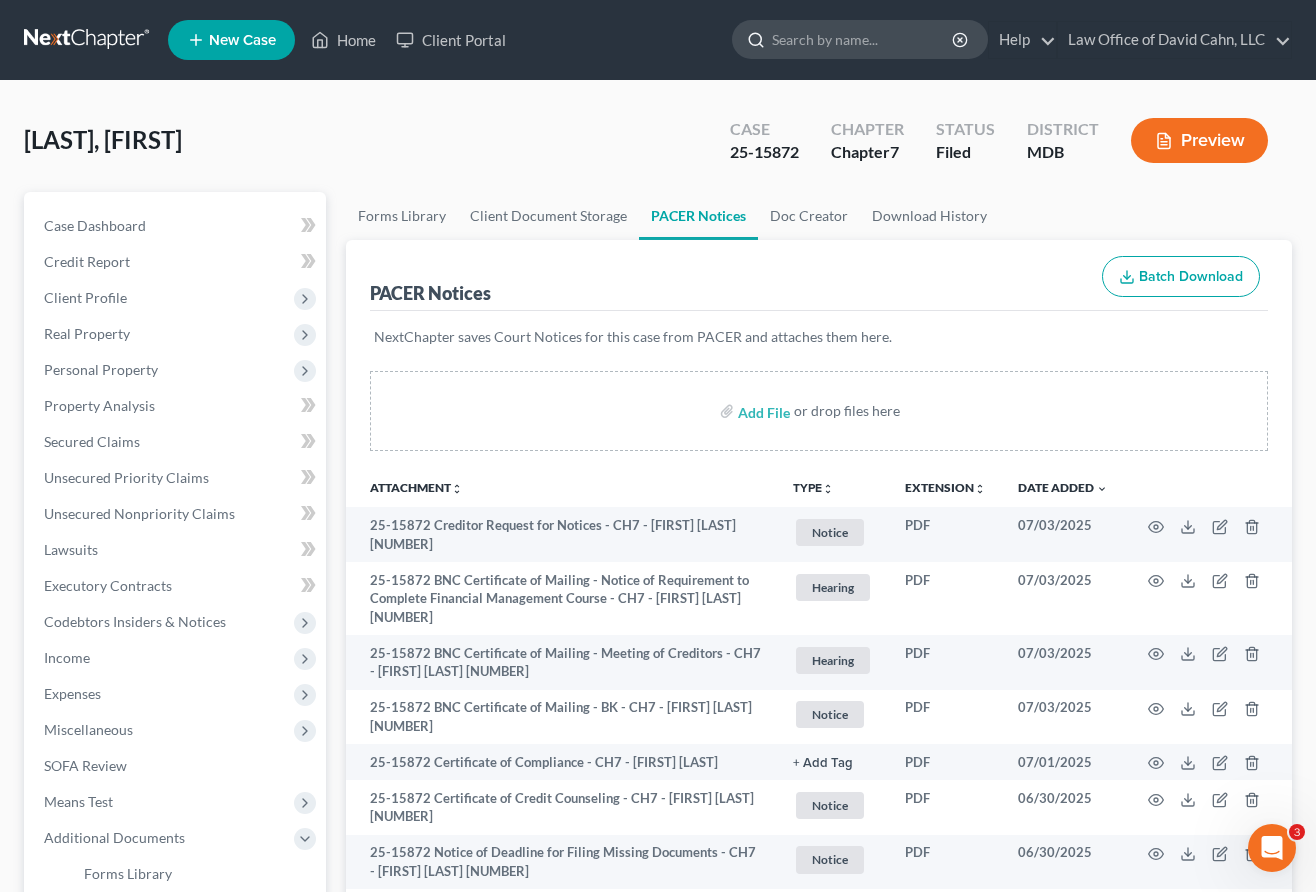 click at bounding box center (863, 39) 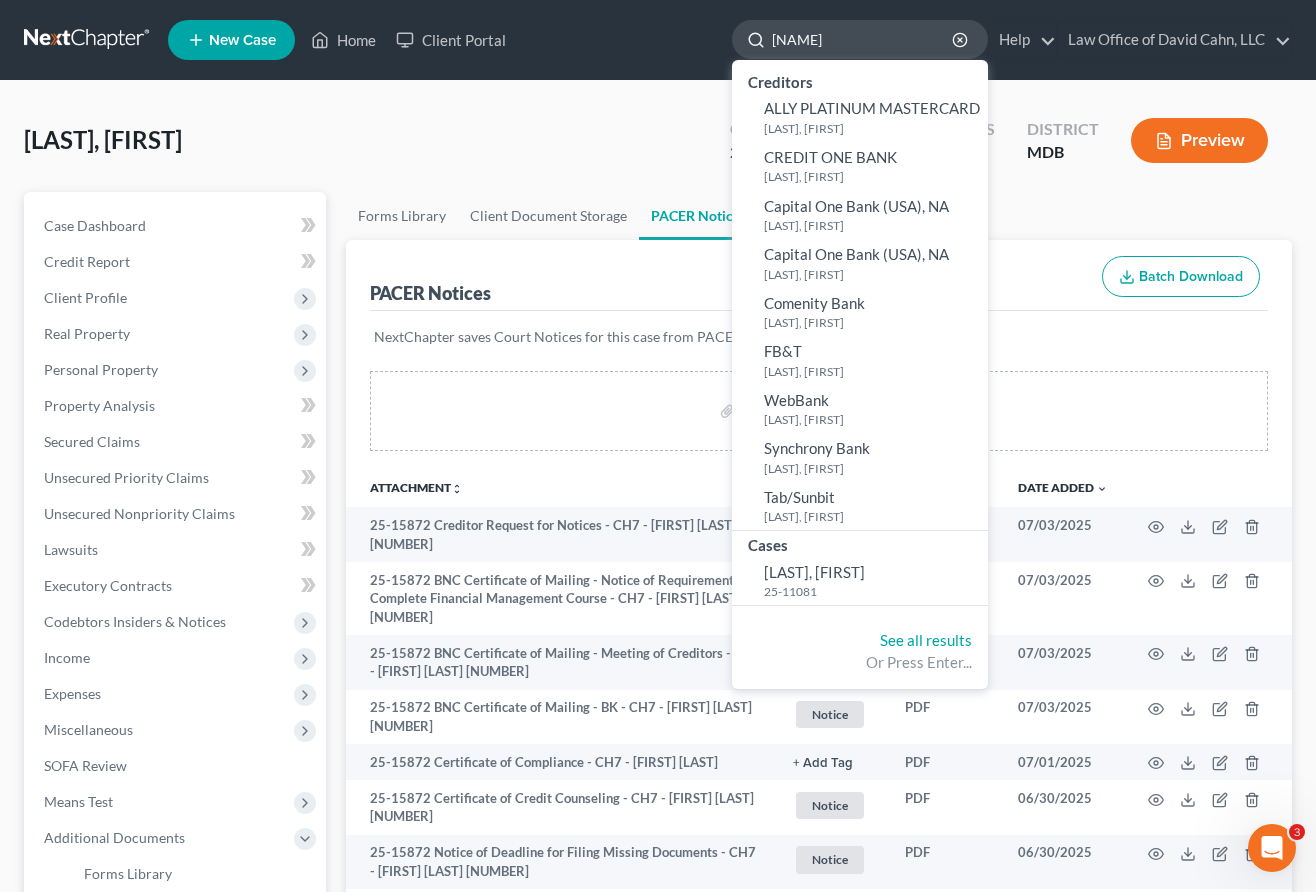 type on "[NAME]" 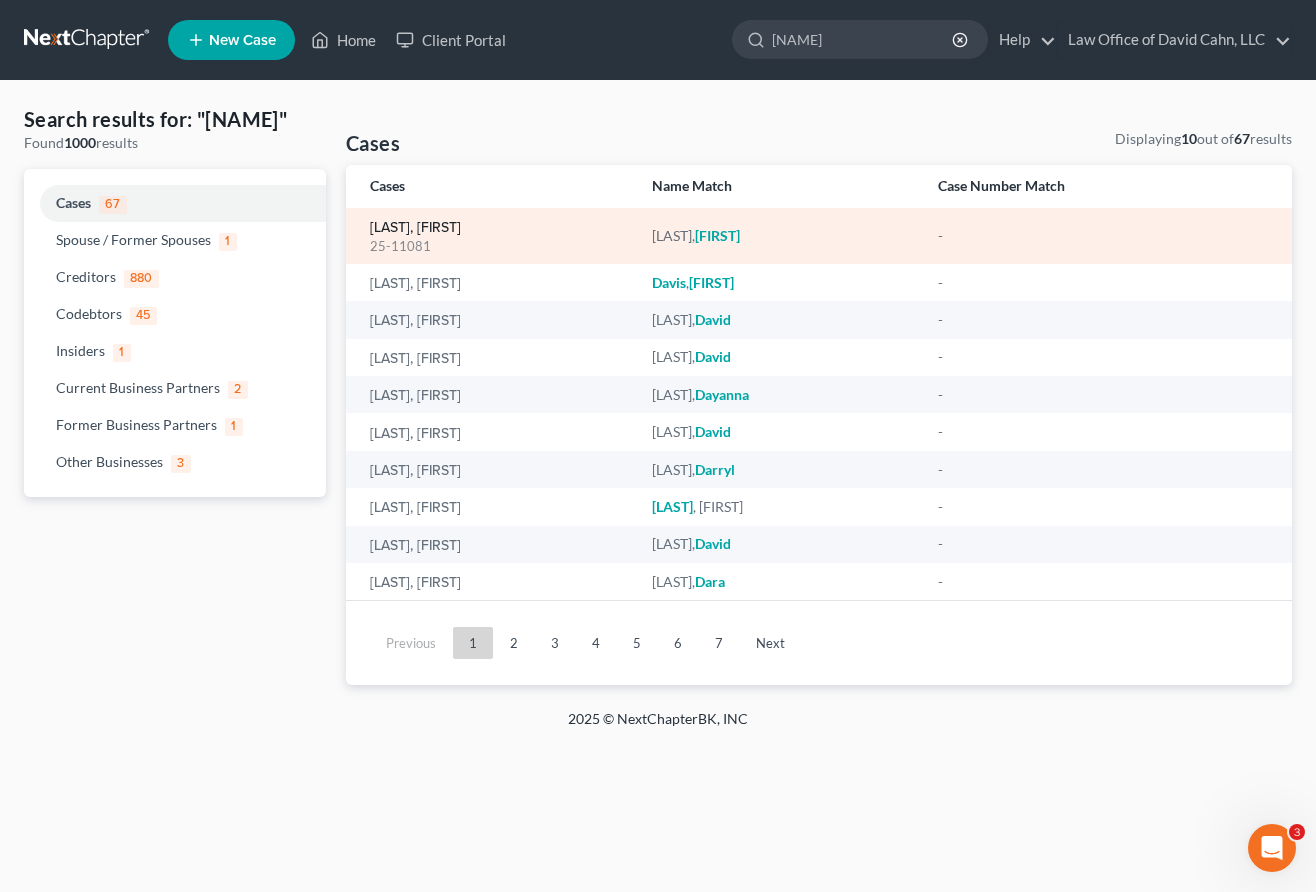 click on "[LAST], [FIRST]" at bounding box center [415, 228] 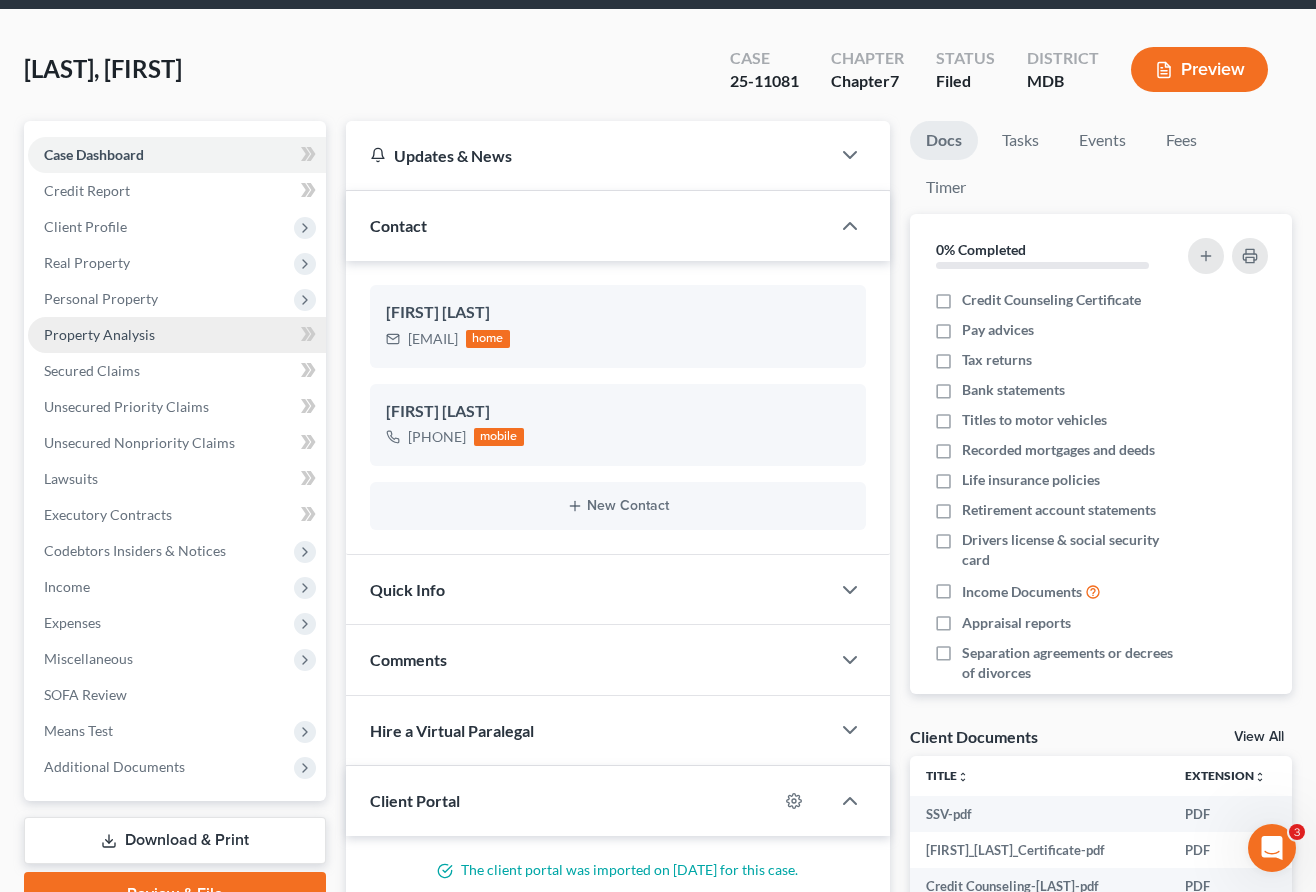 scroll, scrollTop: 407, scrollLeft: 0, axis: vertical 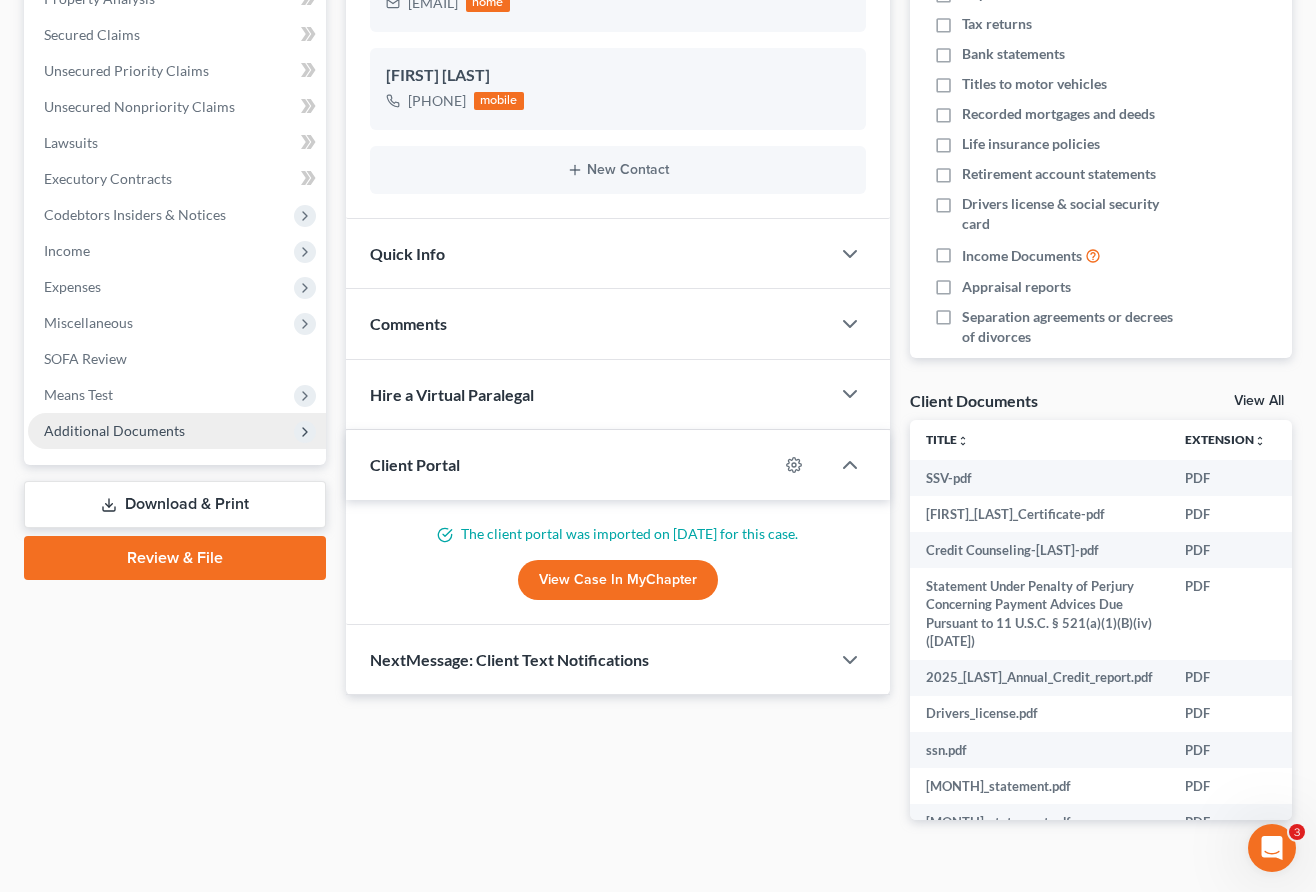 click on "Additional Documents" at bounding box center (177, 431) 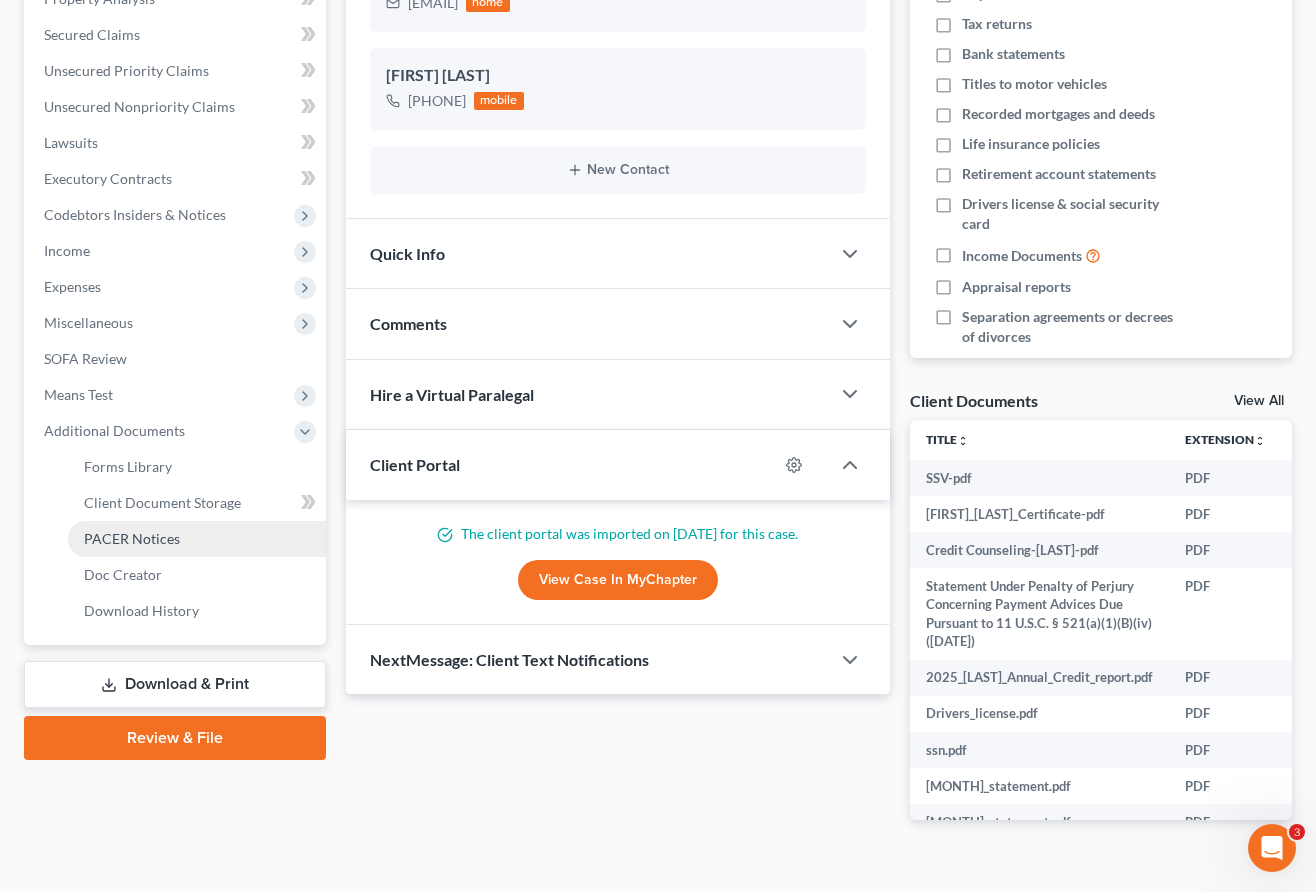 click on "PACER Notices" at bounding box center (132, 538) 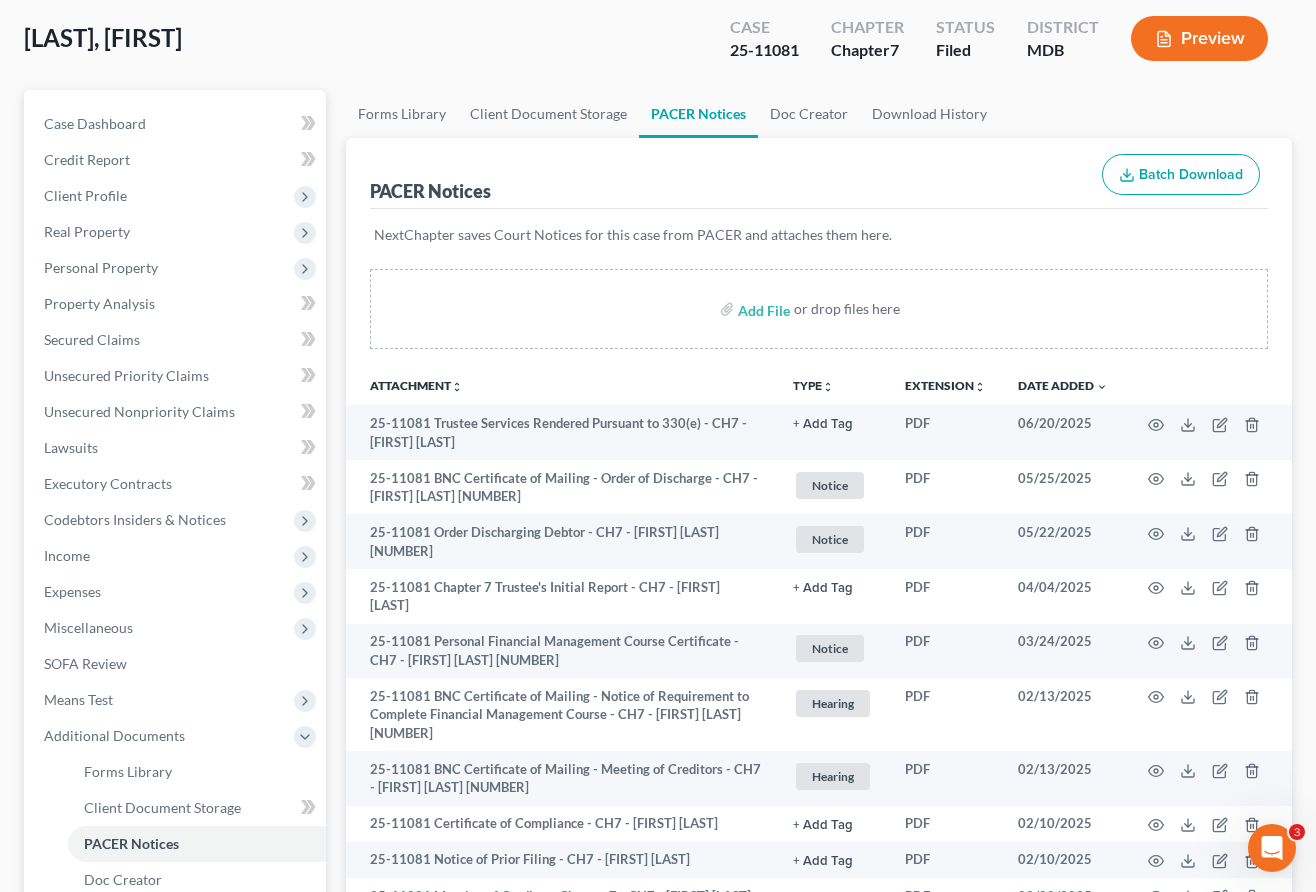 scroll, scrollTop: 148, scrollLeft: 0, axis: vertical 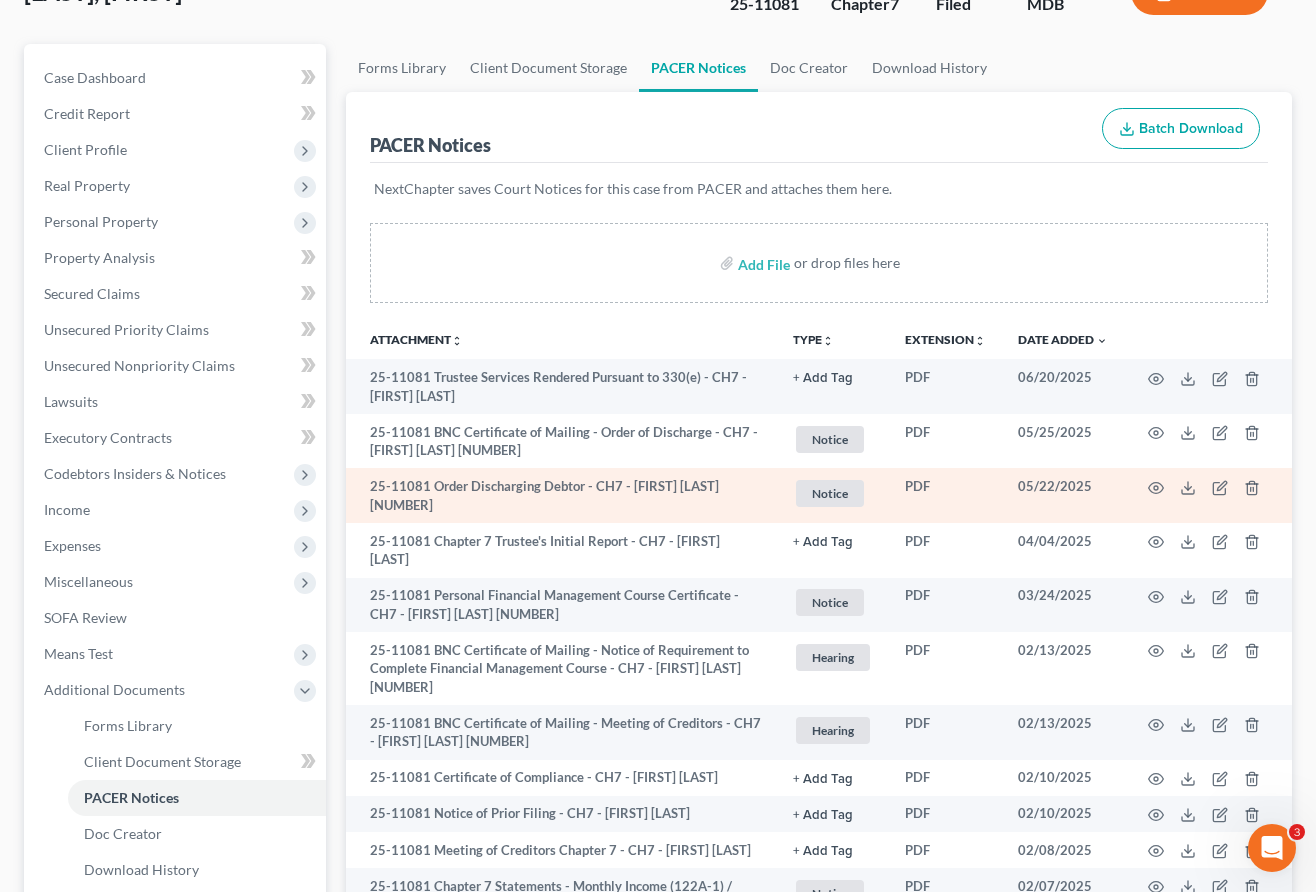 click at bounding box center [1208, 495] 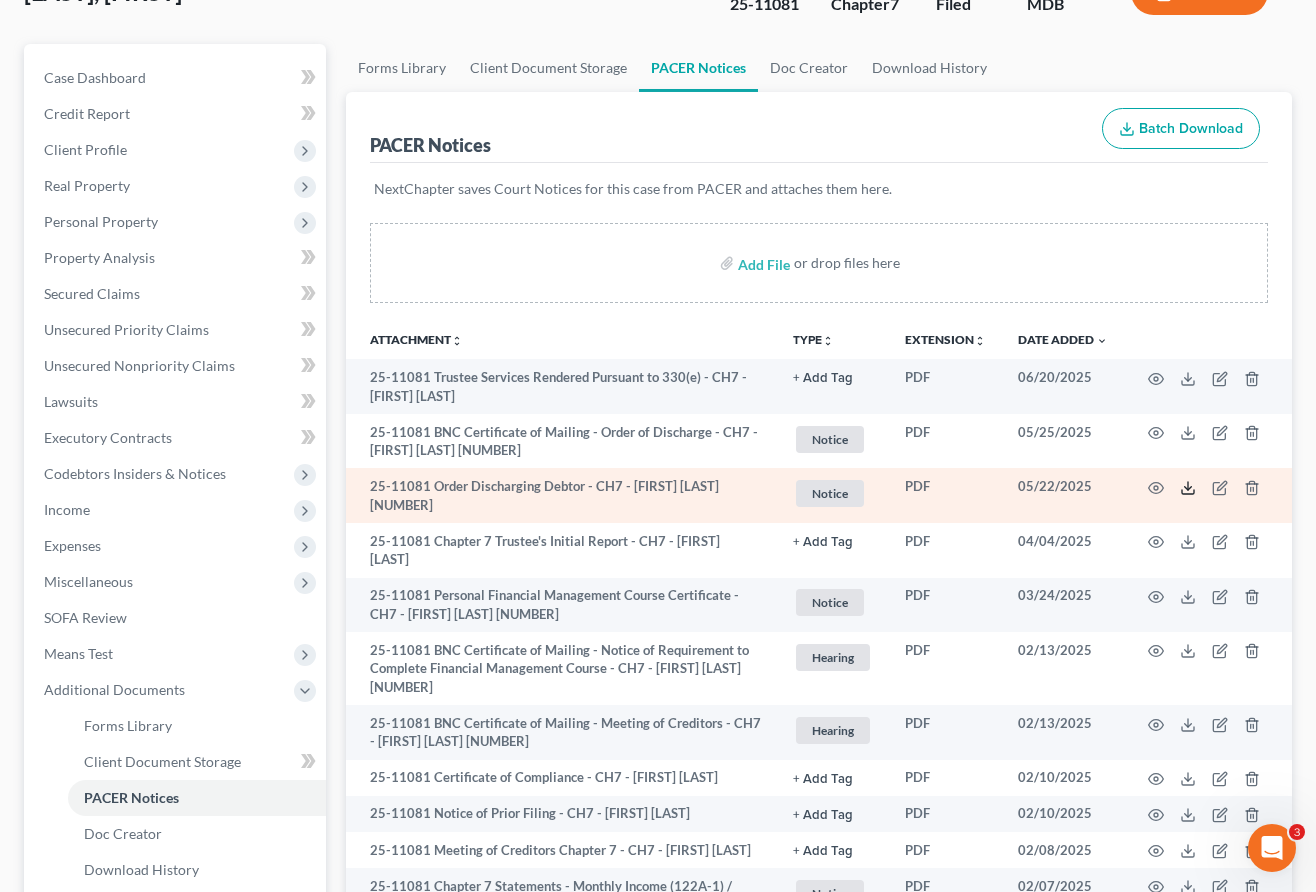click 